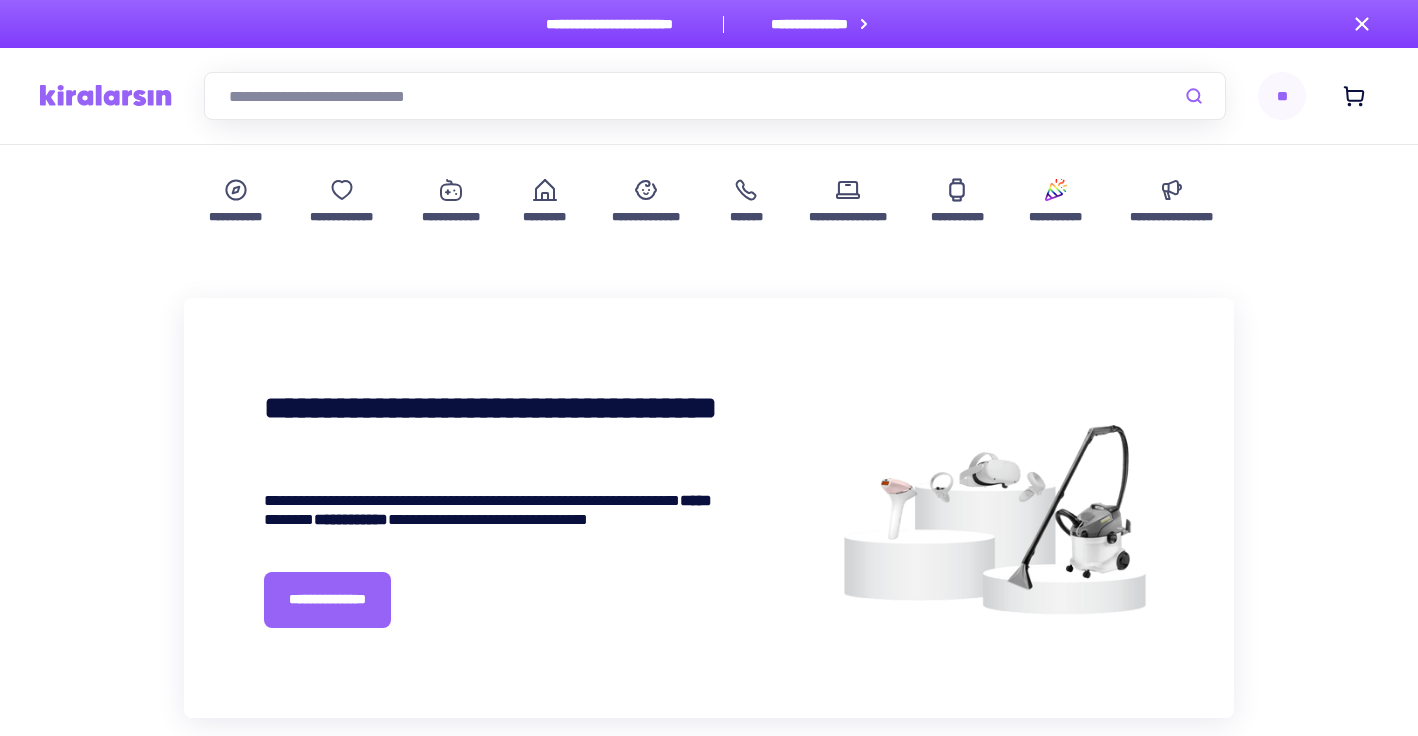 scroll, scrollTop: 0, scrollLeft: 0, axis: both 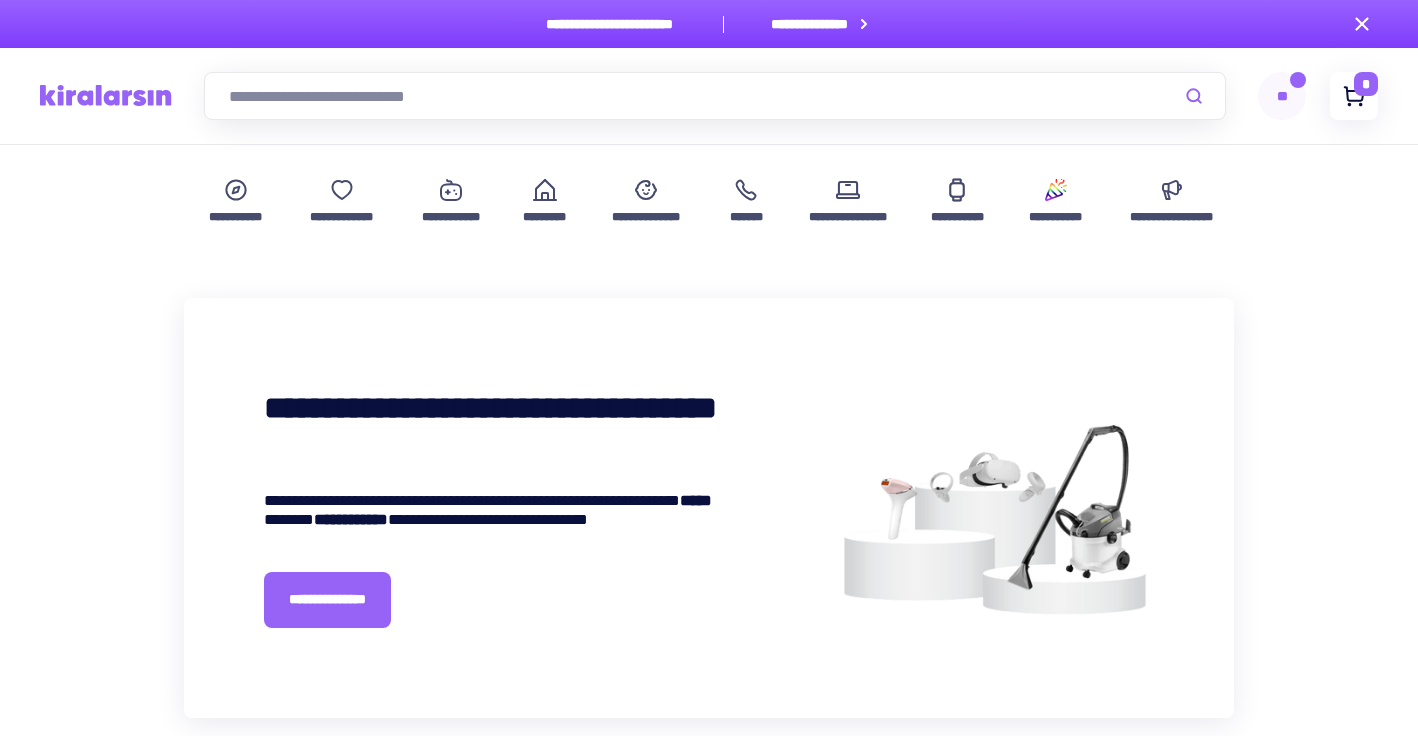 click at bounding box center (1354, 96) 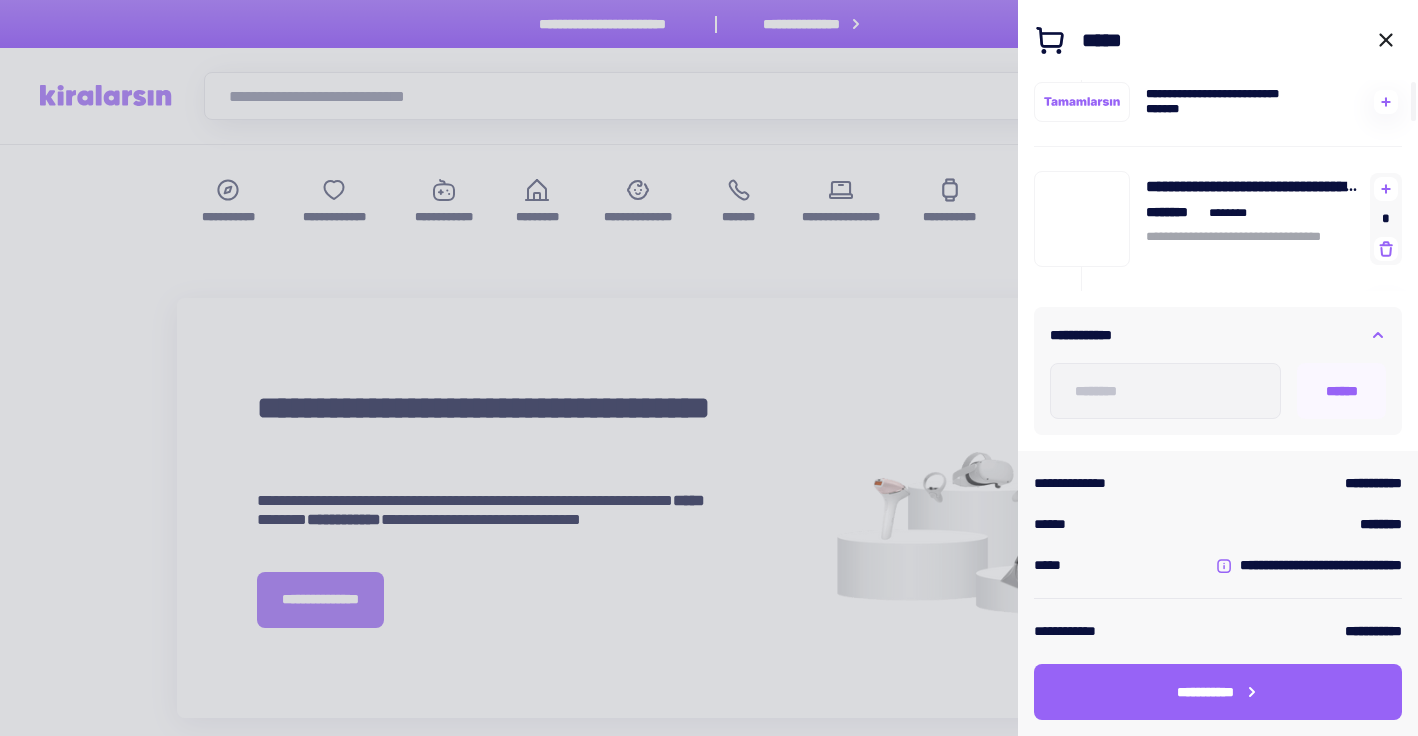scroll, scrollTop: 809, scrollLeft: 0, axis: vertical 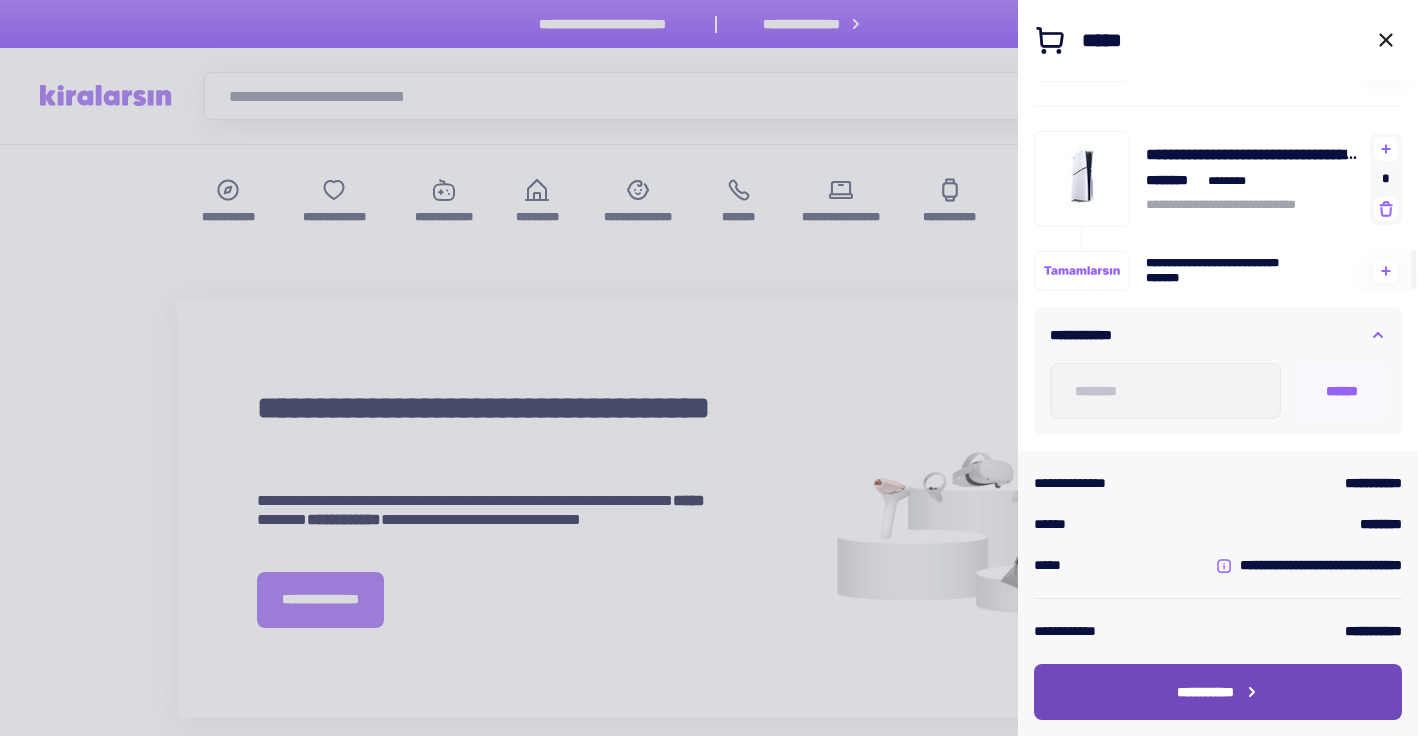 click on "**********" at bounding box center [1205, 692] 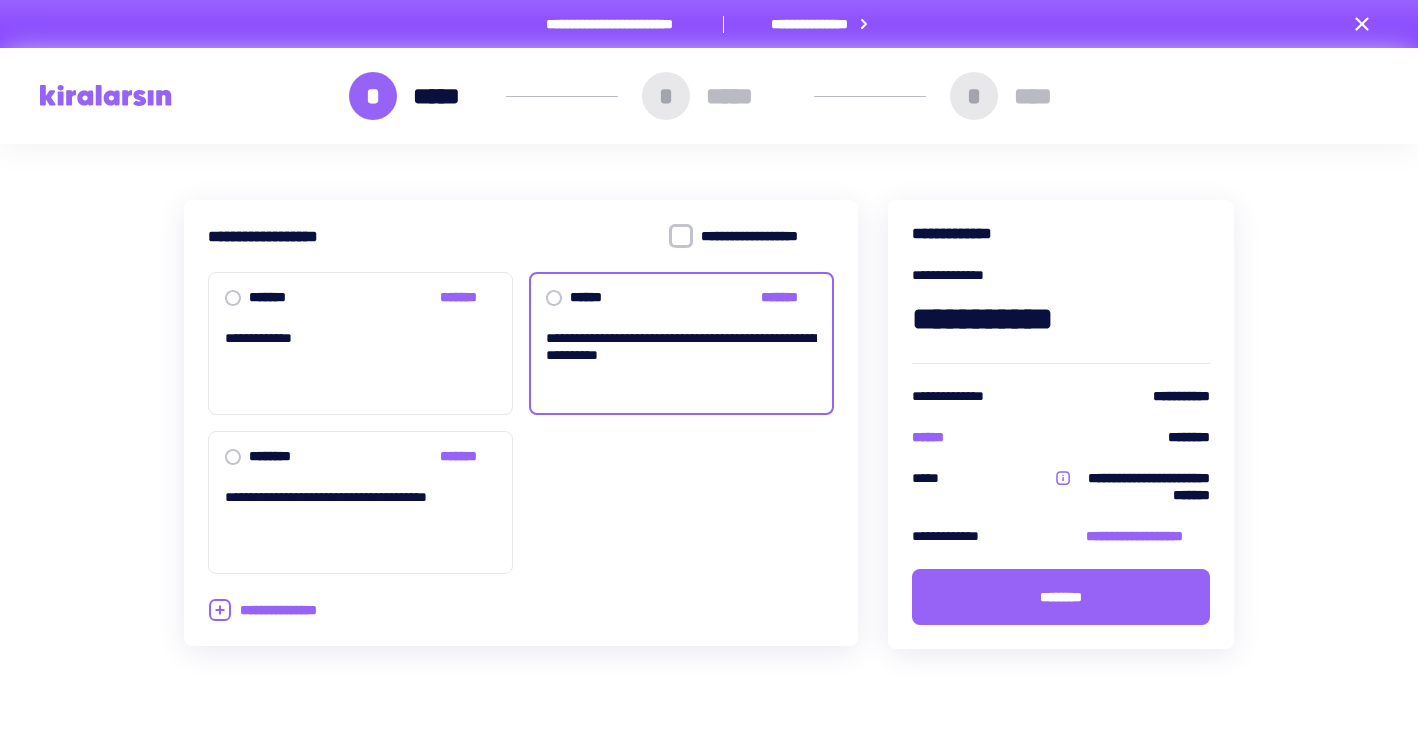 scroll, scrollTop: 36, scrollLeft: 0, axis: vertical 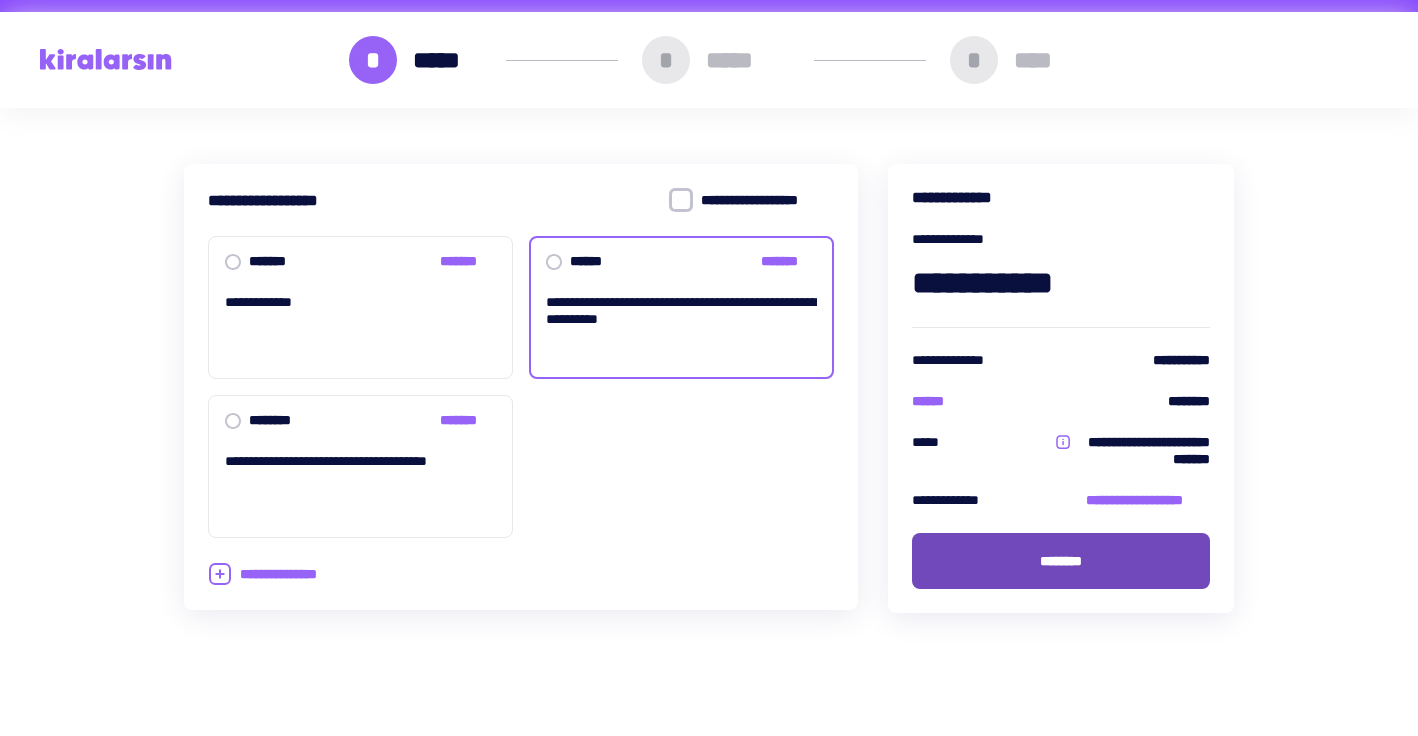 click on "********" at bounding box center [1061, 561] 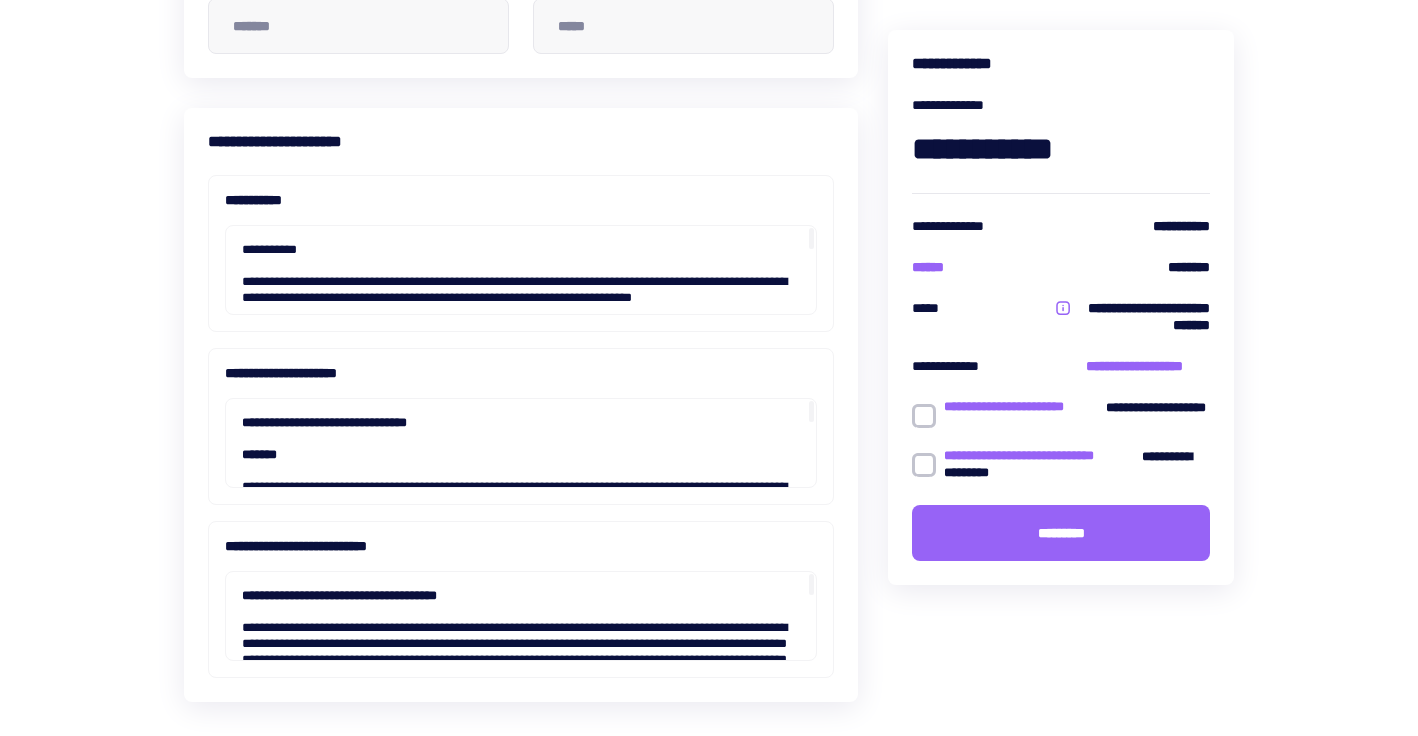 scroll, scrollTop: 614, scrollLeft: 0, axis: vertical 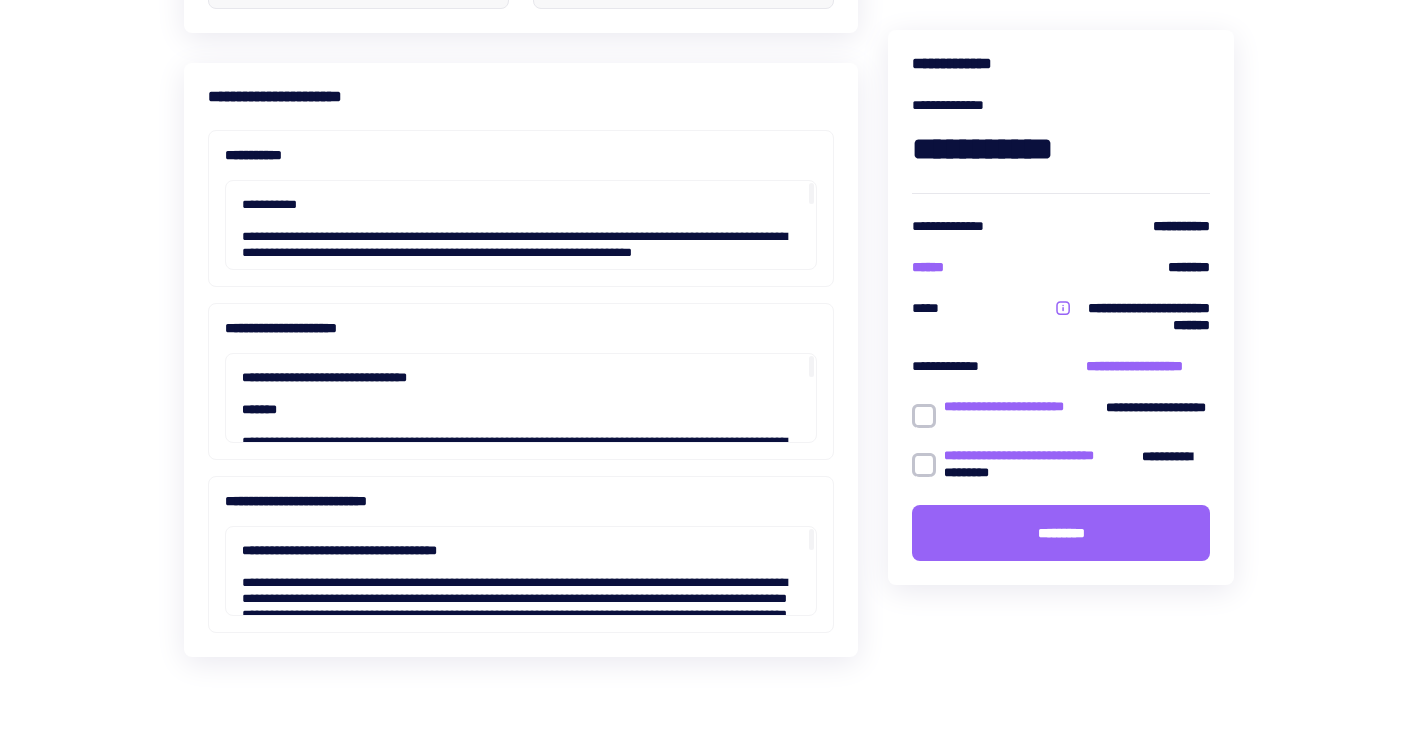 type 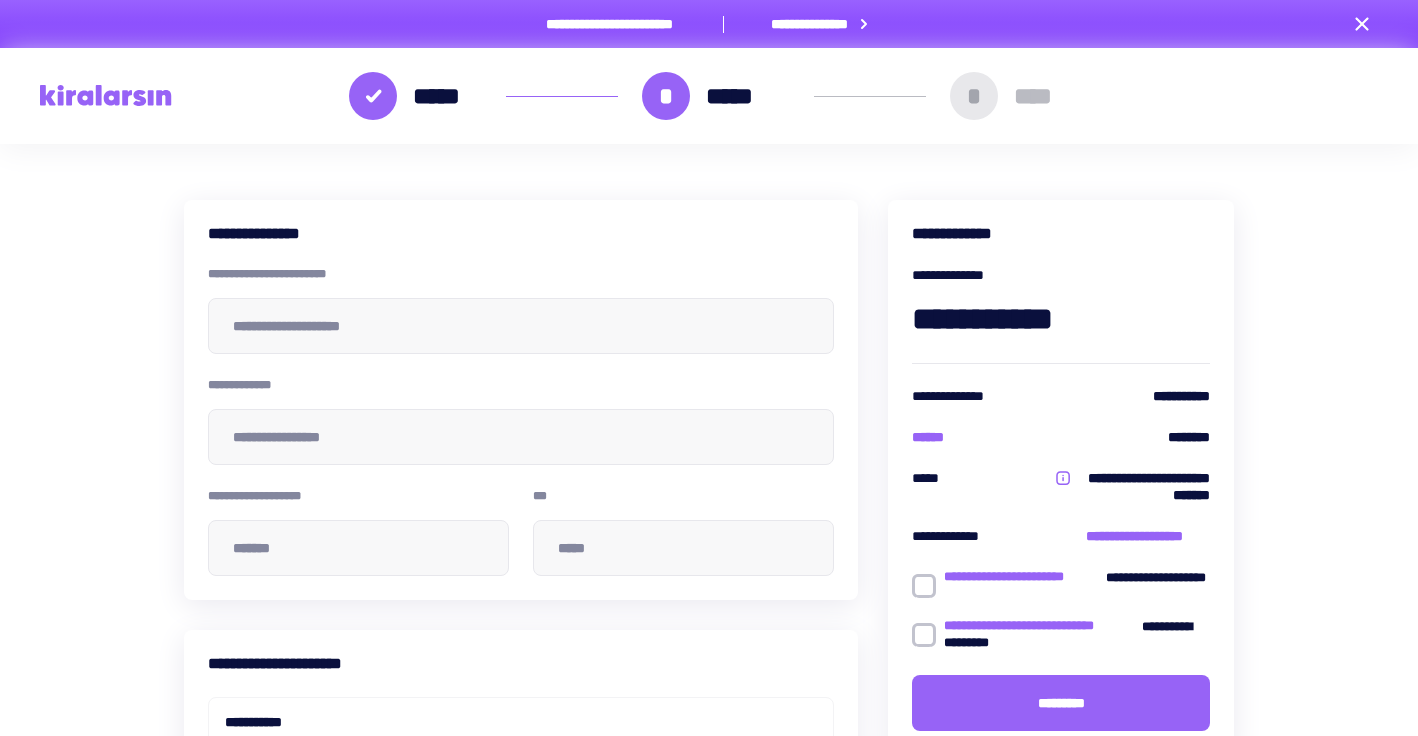 click at bounding box center (106, 95) 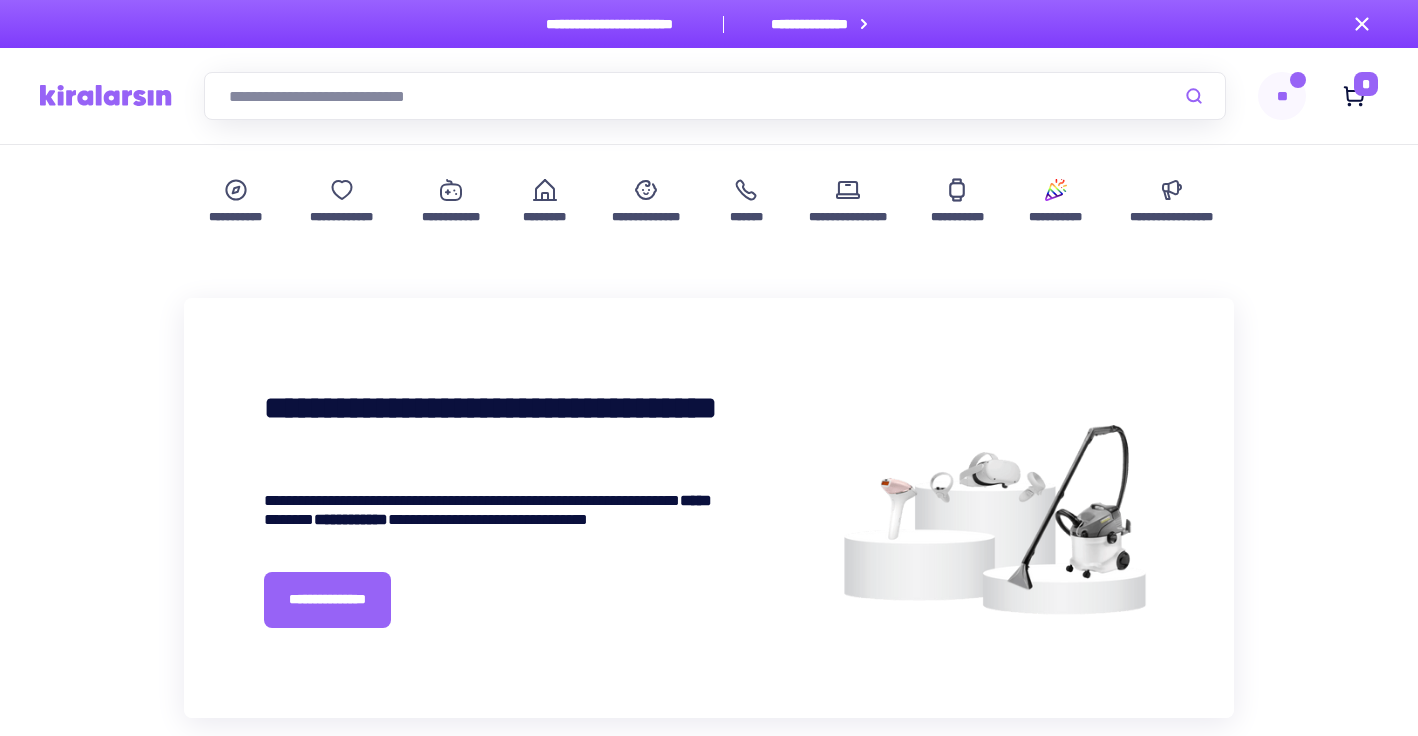 click at bounding box center [715, 96] 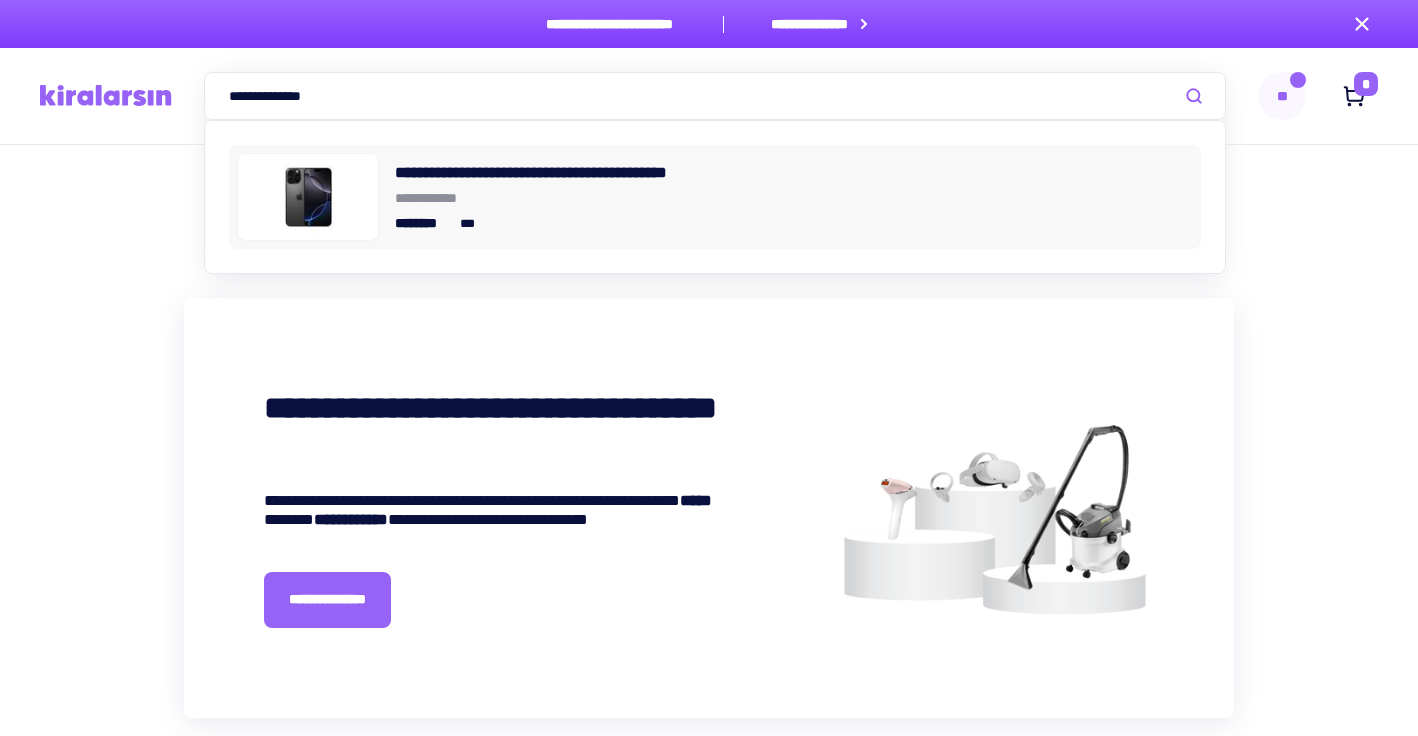 type on "**********" 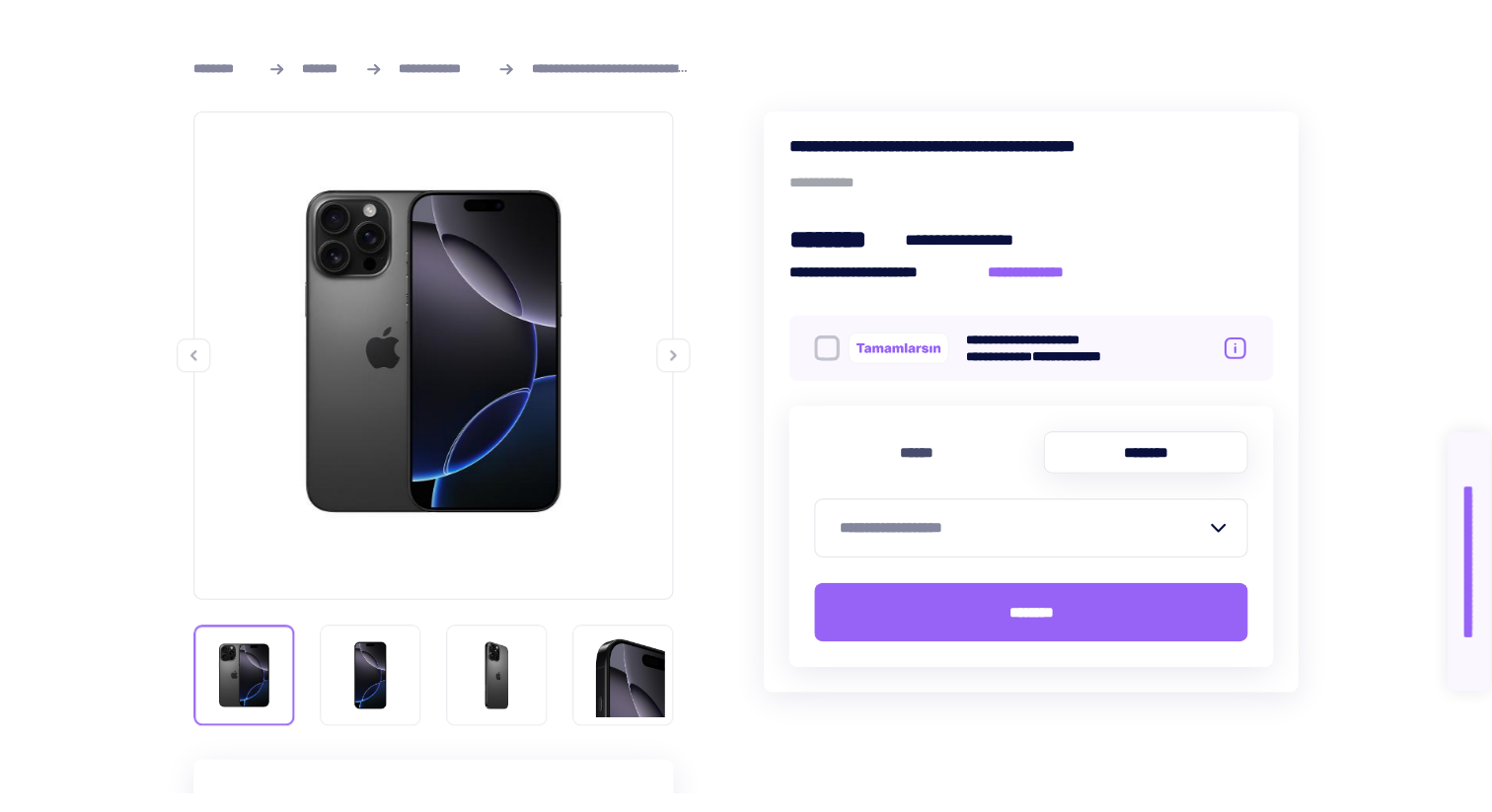 scroll, scrollTop: 394, scrollLeft: 0, axis: vertical 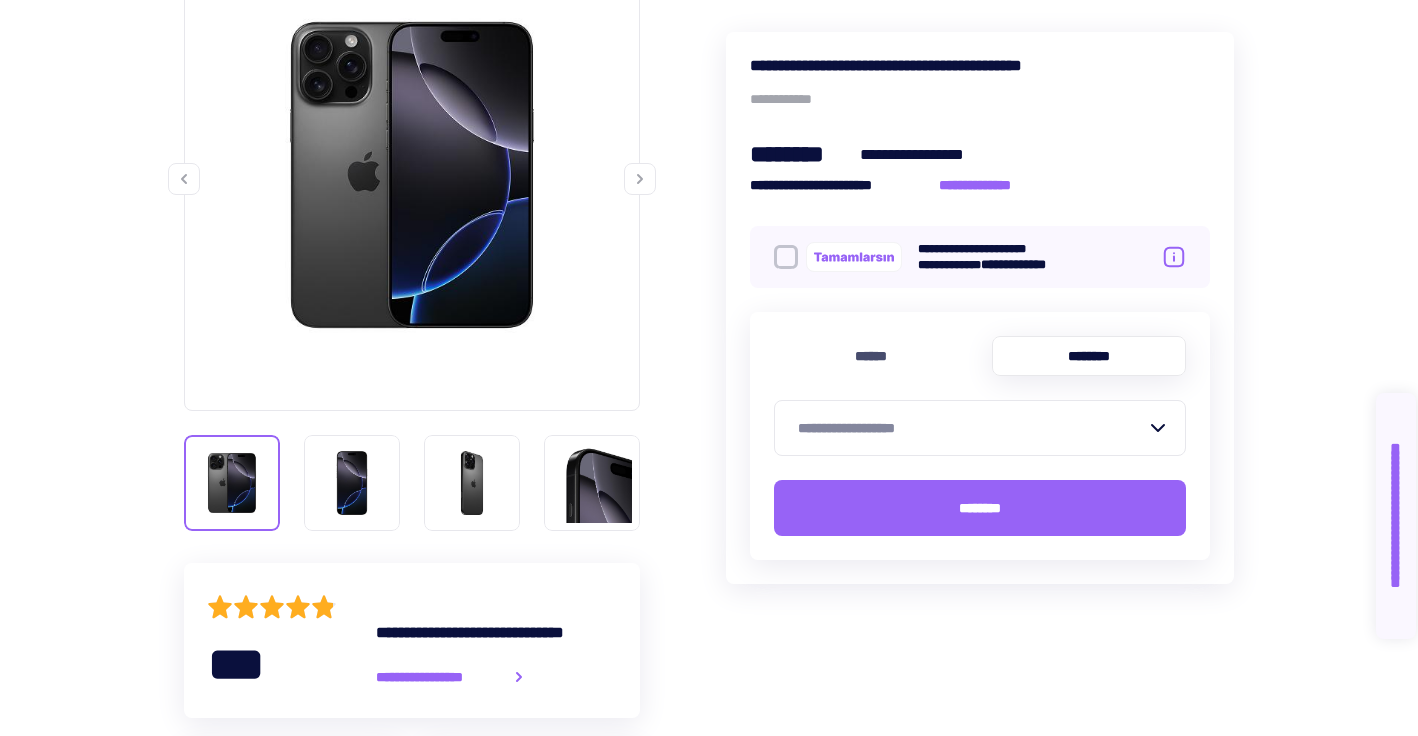 click on "**********" at bounding box center [972, 428] 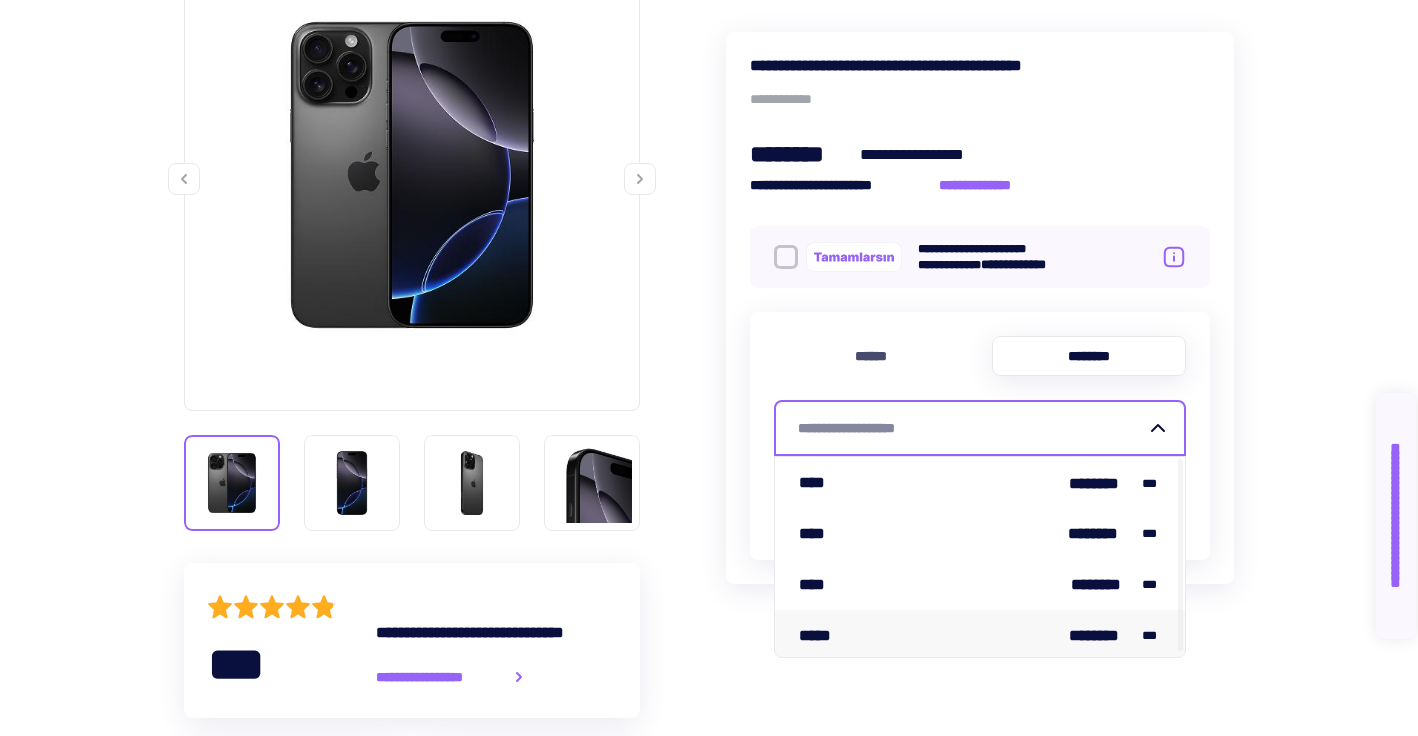 click on "***** ******** ***" at bounding box center (980, 635) 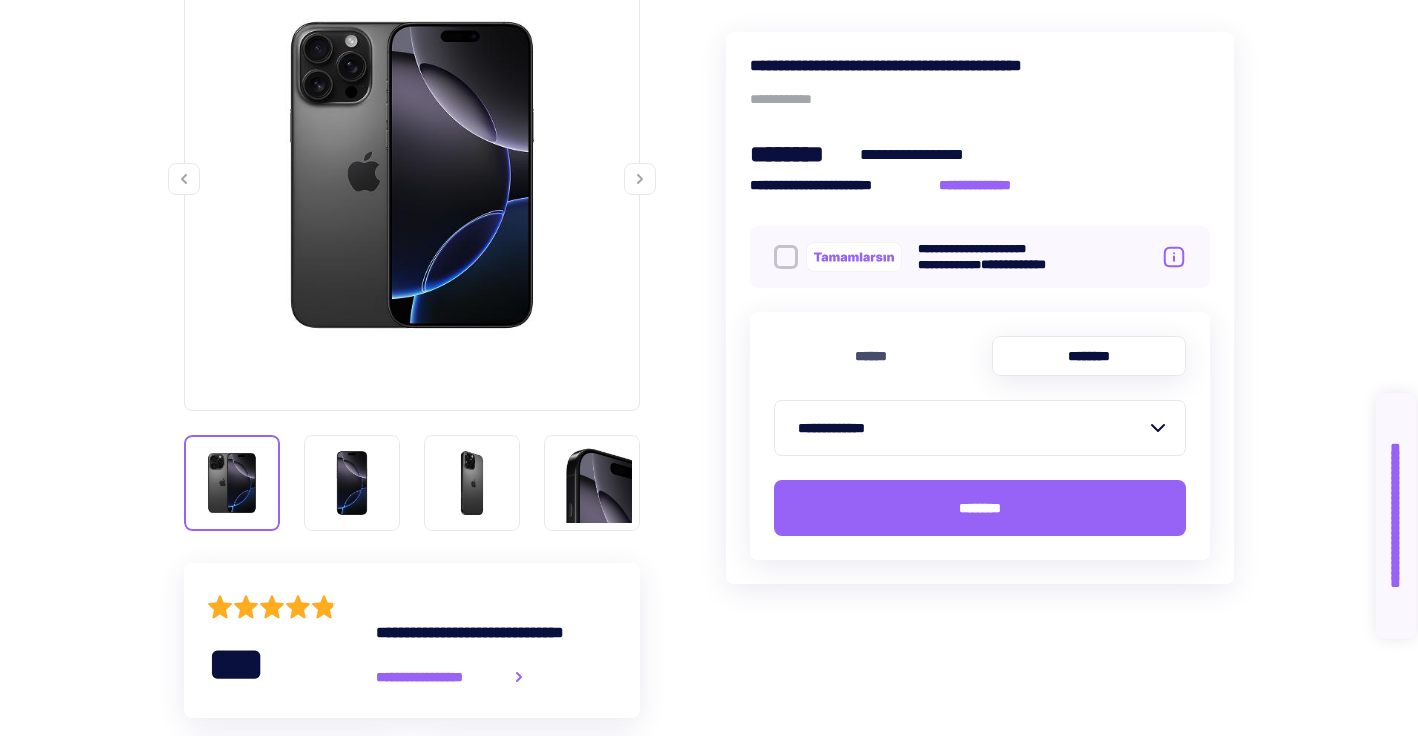 click on "**********" at bounding box center (972, 428) 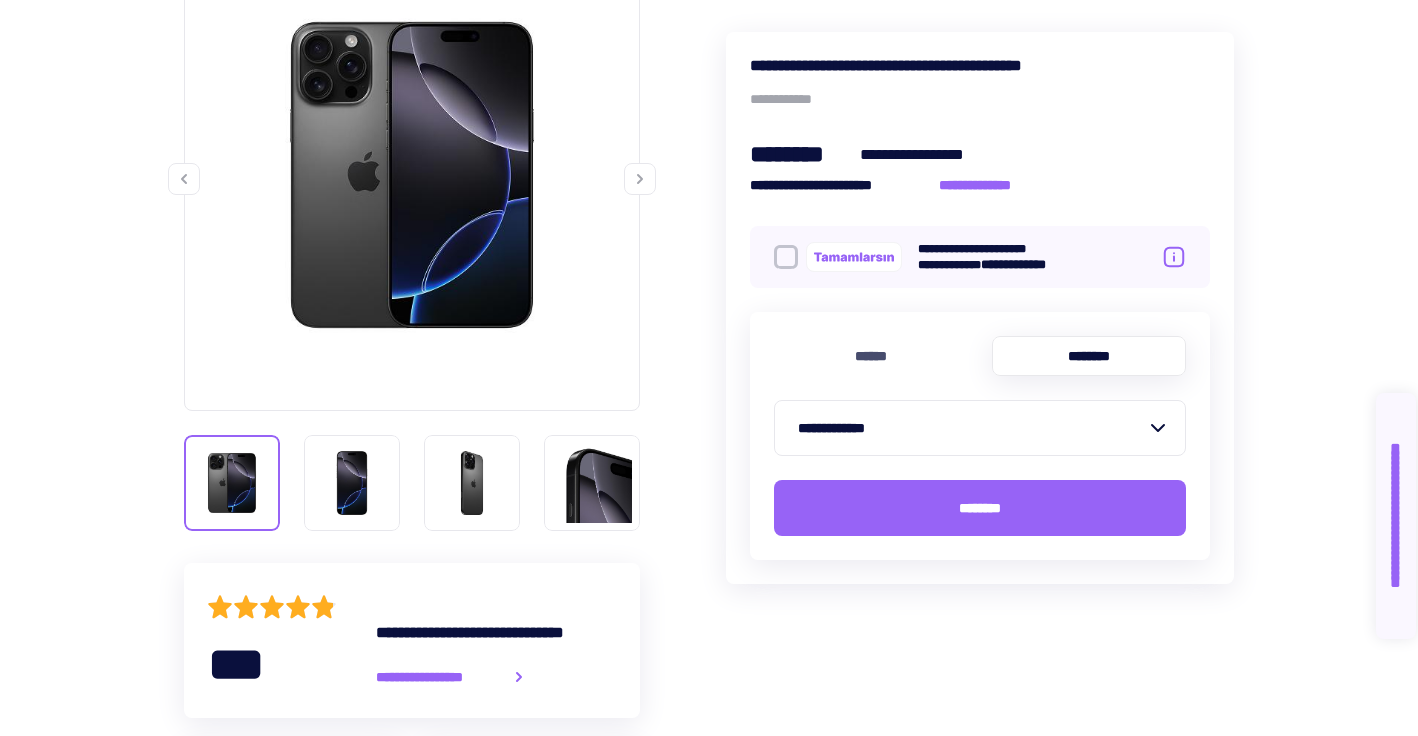 click on "**********" at bounding box center [980, 65] 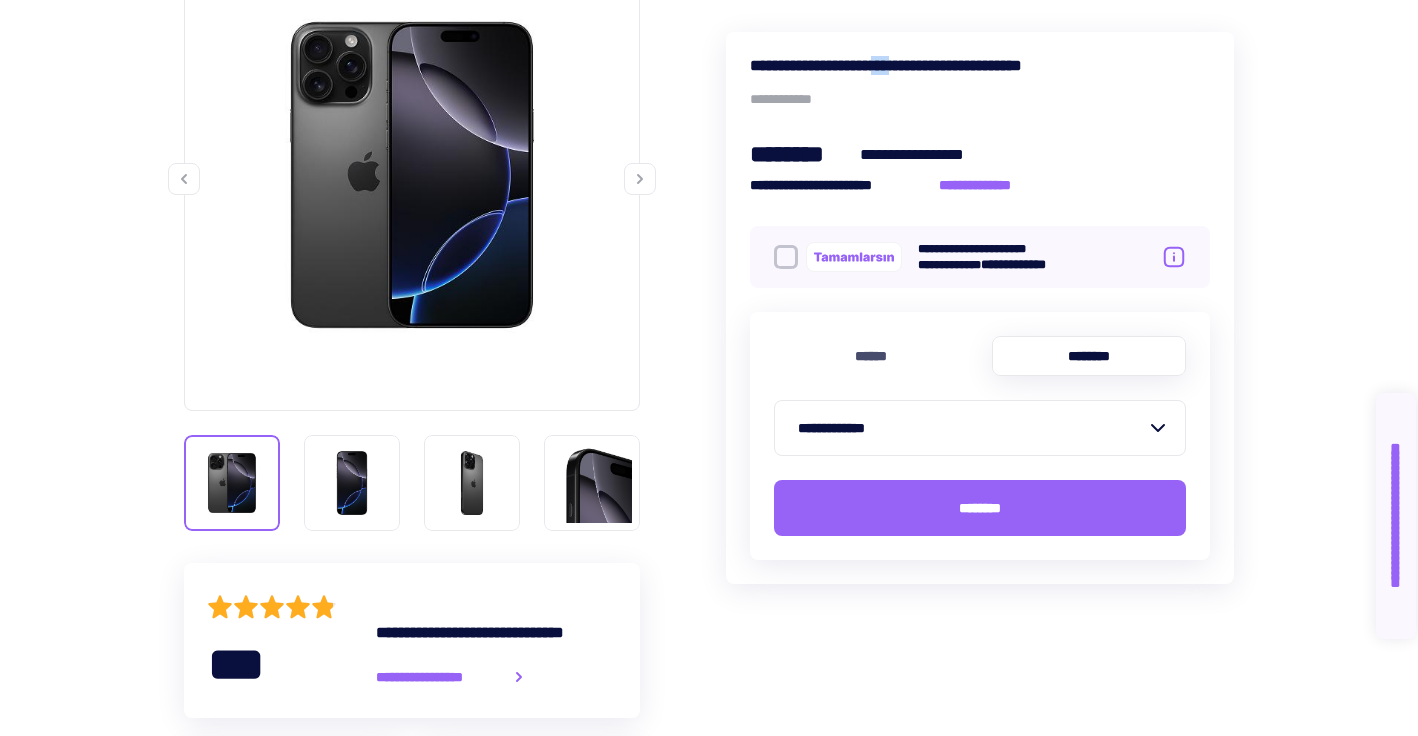 click on "**********" at bounding box center (980, 65) 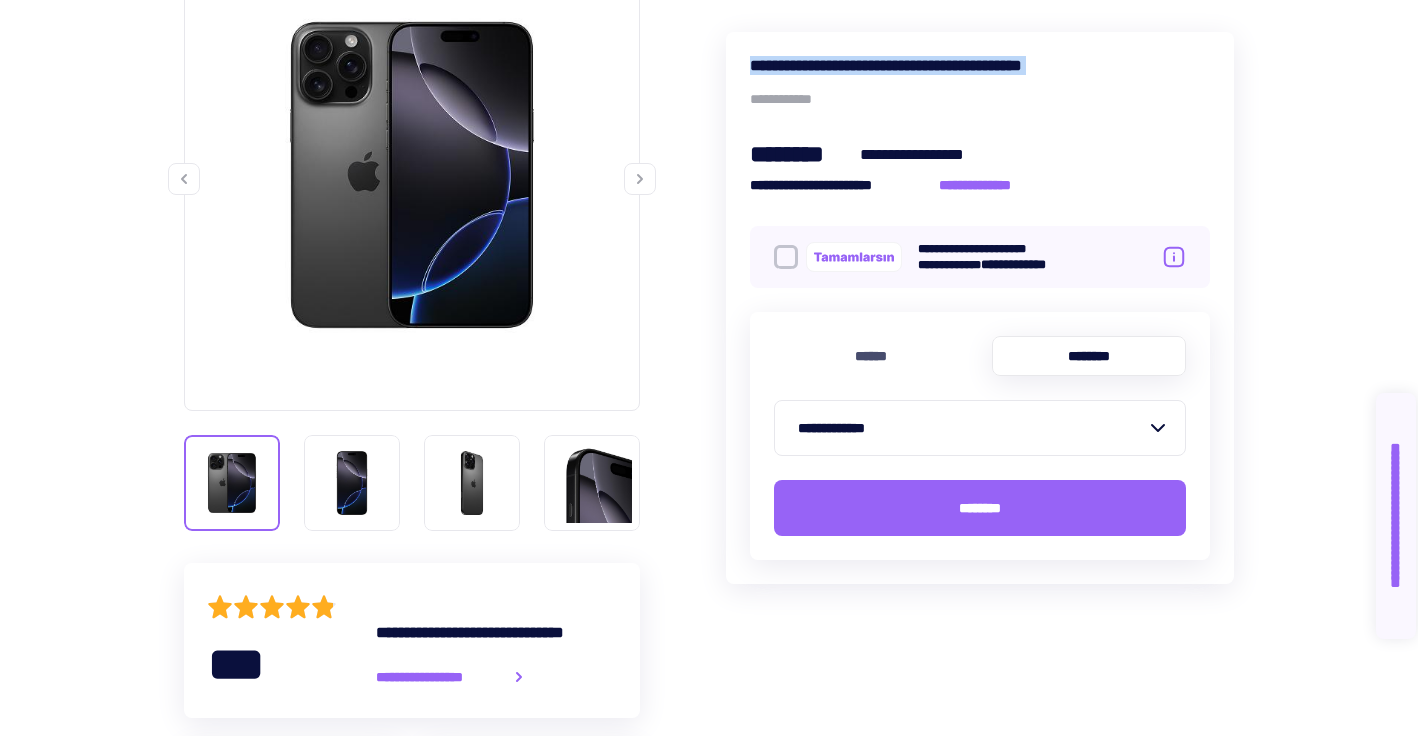click on "**********" at bounding box center [980, 65] 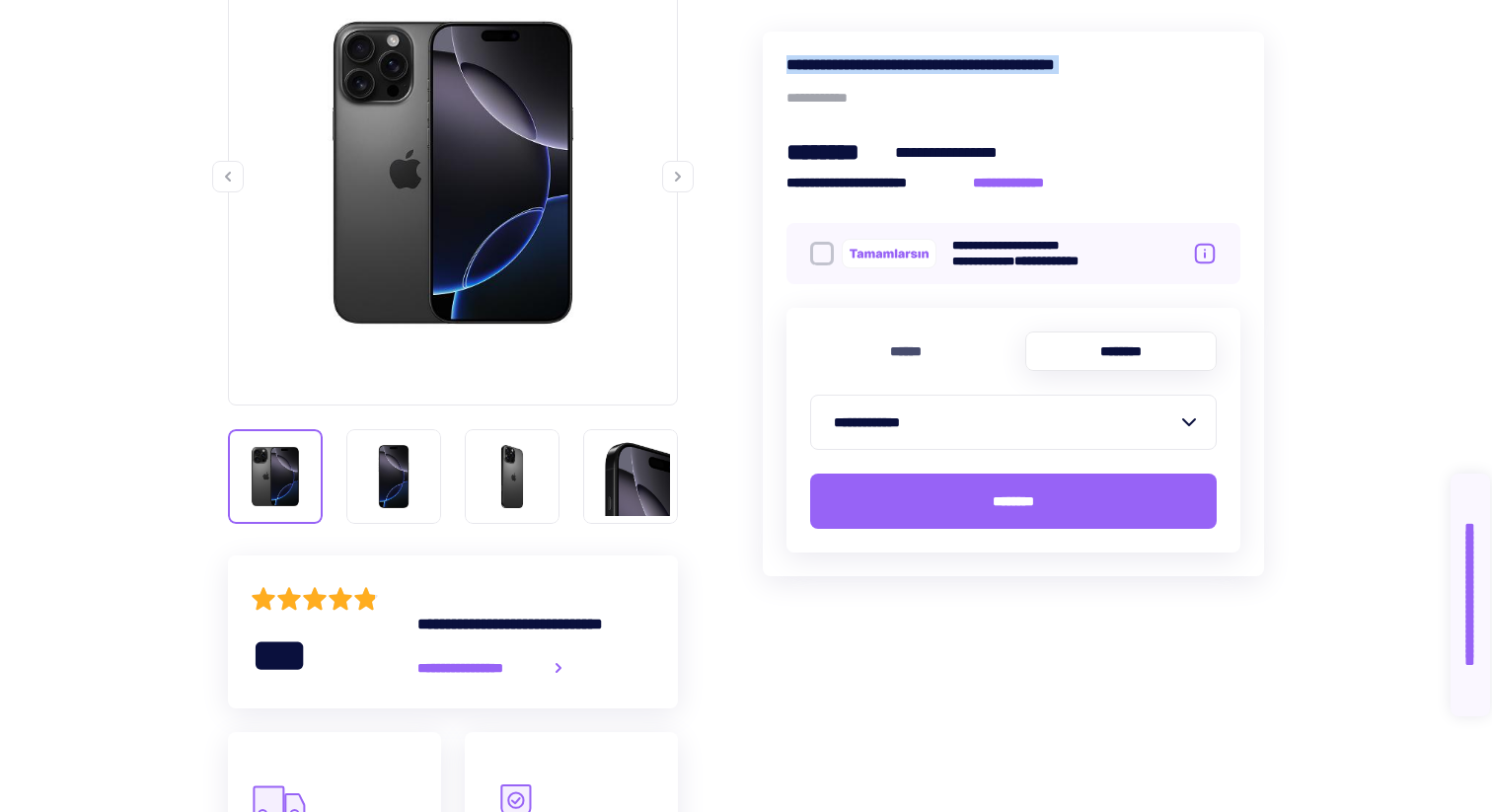 click on "**********" at bounding box center [1006, 422] 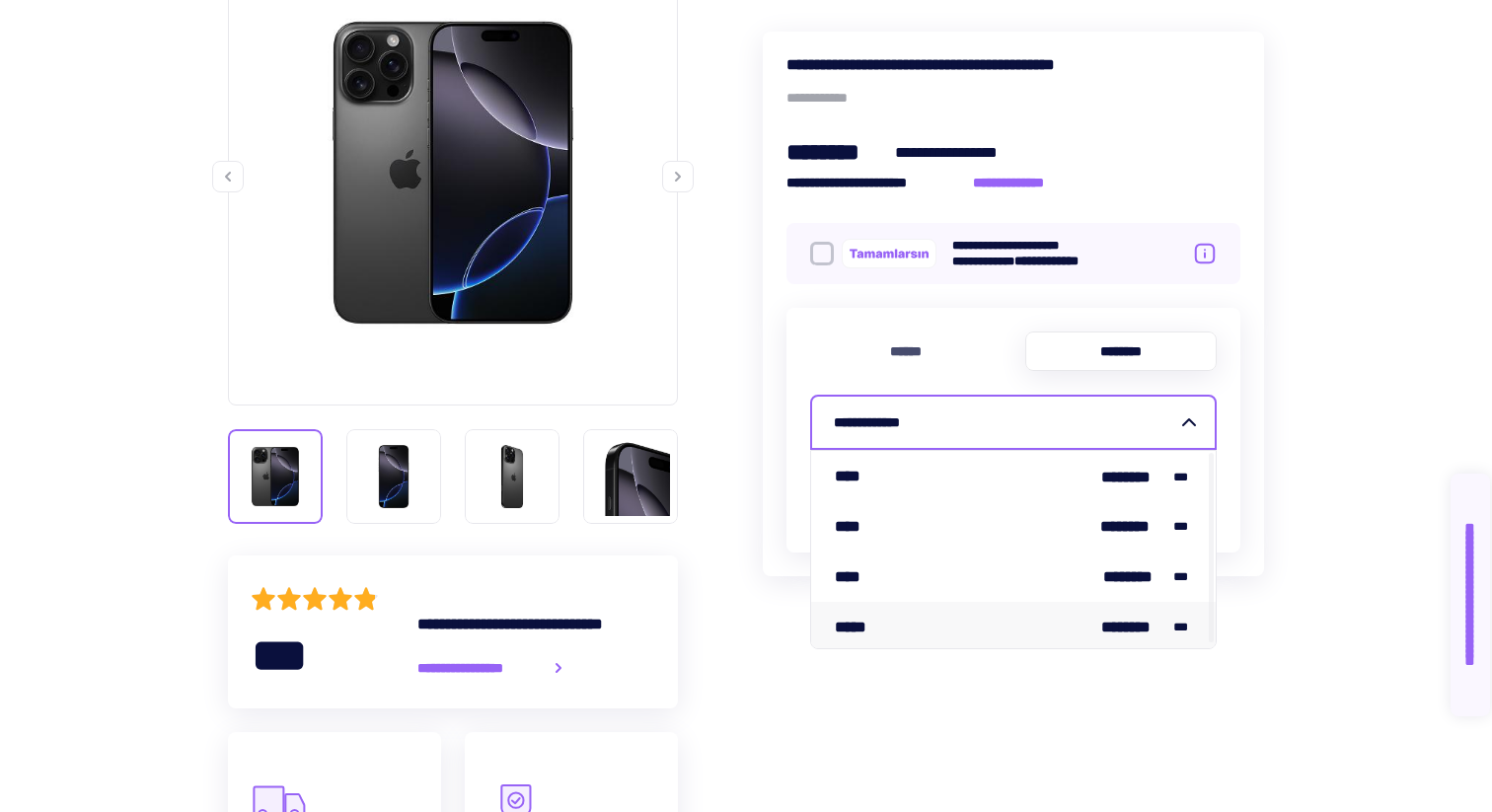 click on "**********" at bounding box center (746, 1115) 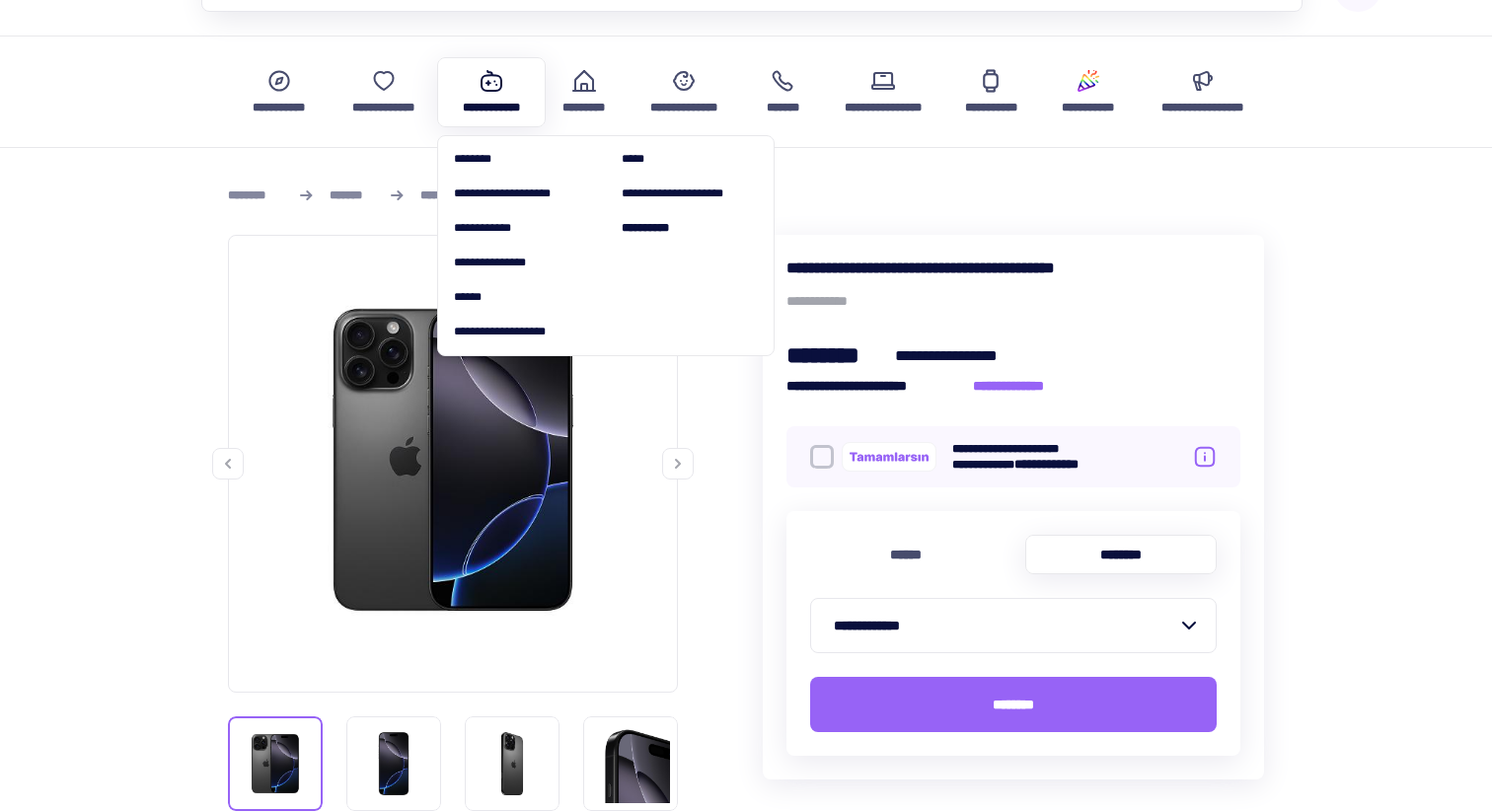 scroll, scrollTop: 75, scrollLeft: 0, axis: vertical 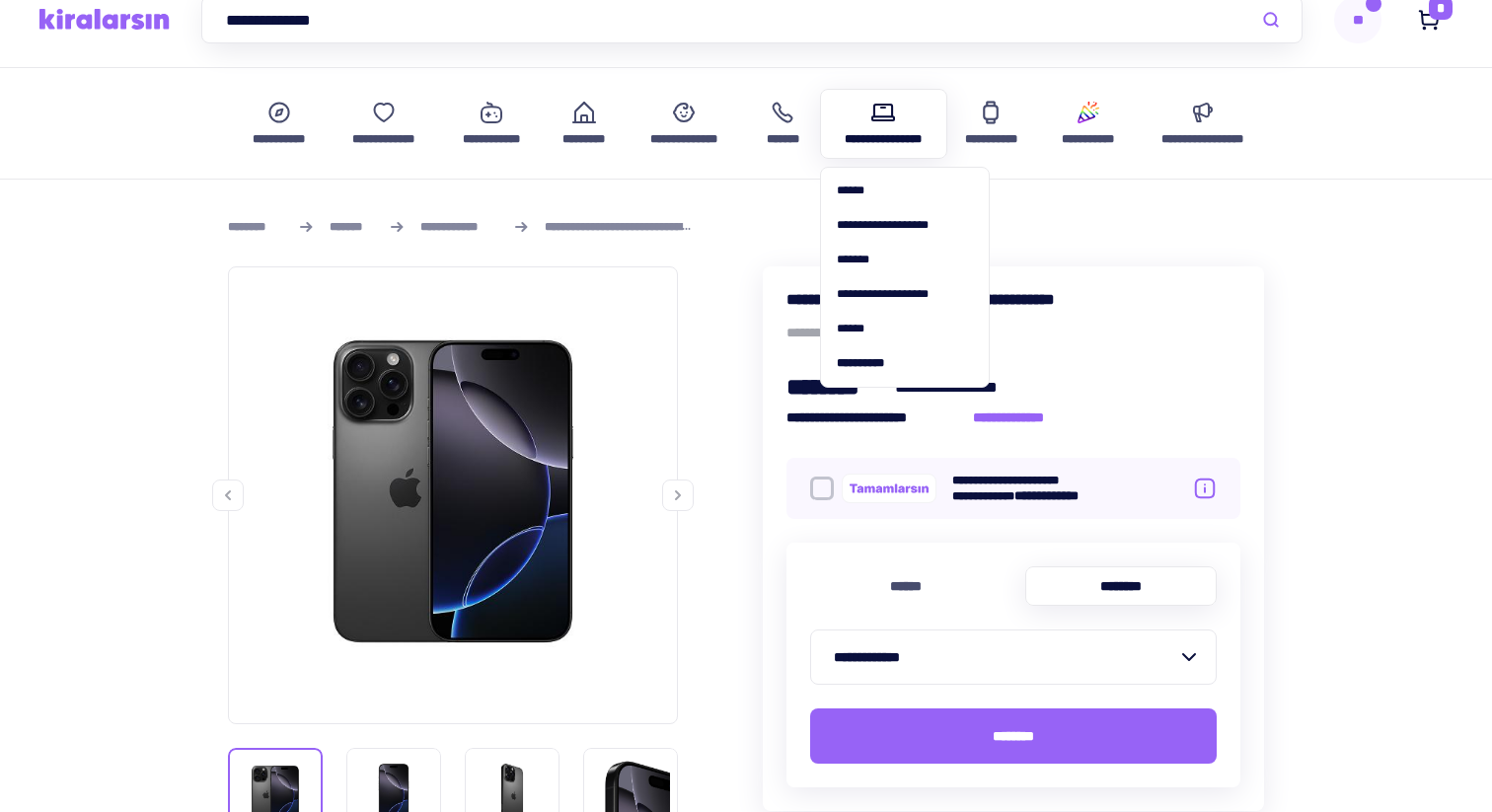 click on "**********" at bounding box center (883, 123) 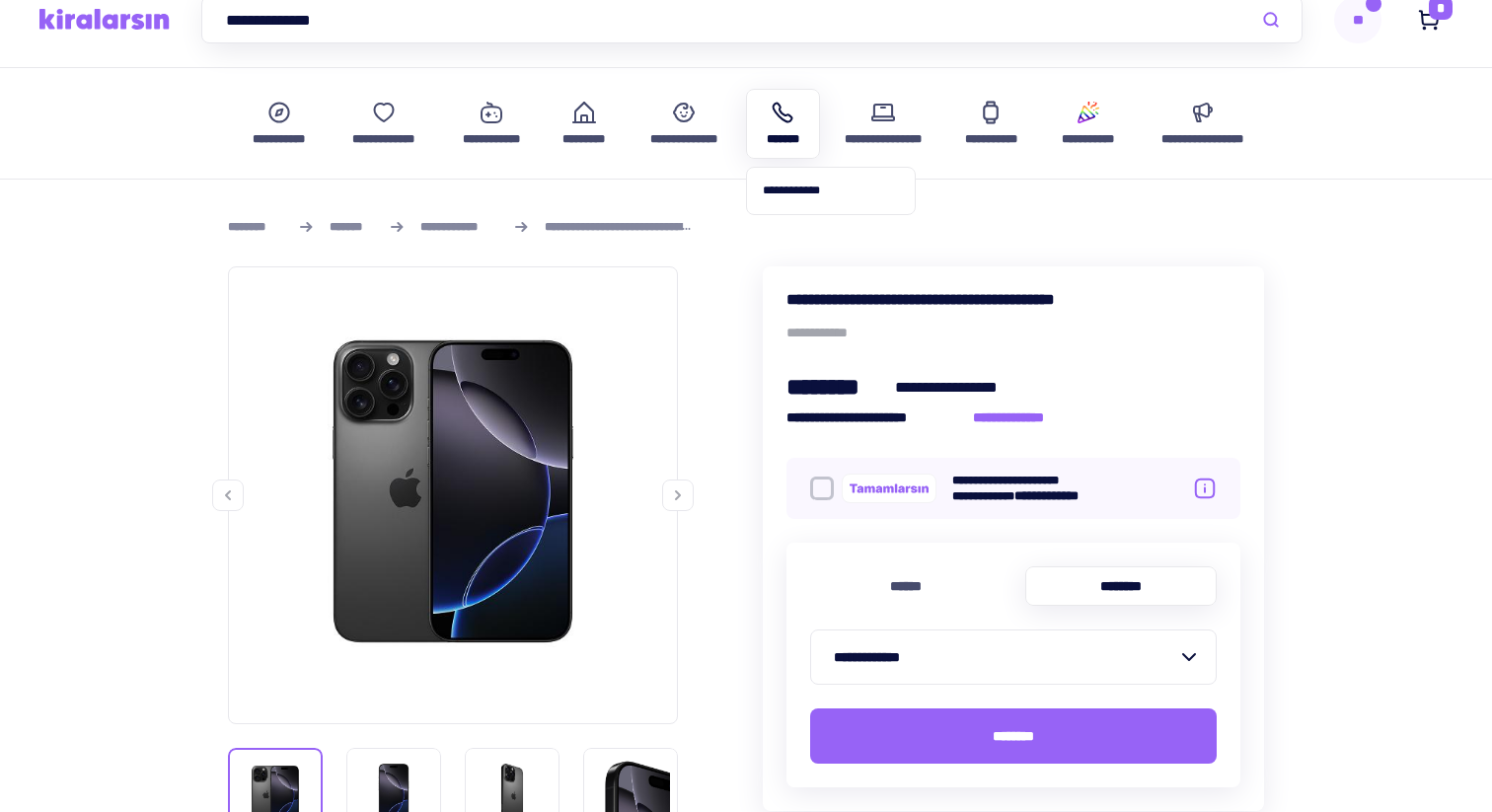 click on "*******" at bounding box center (783, 139) 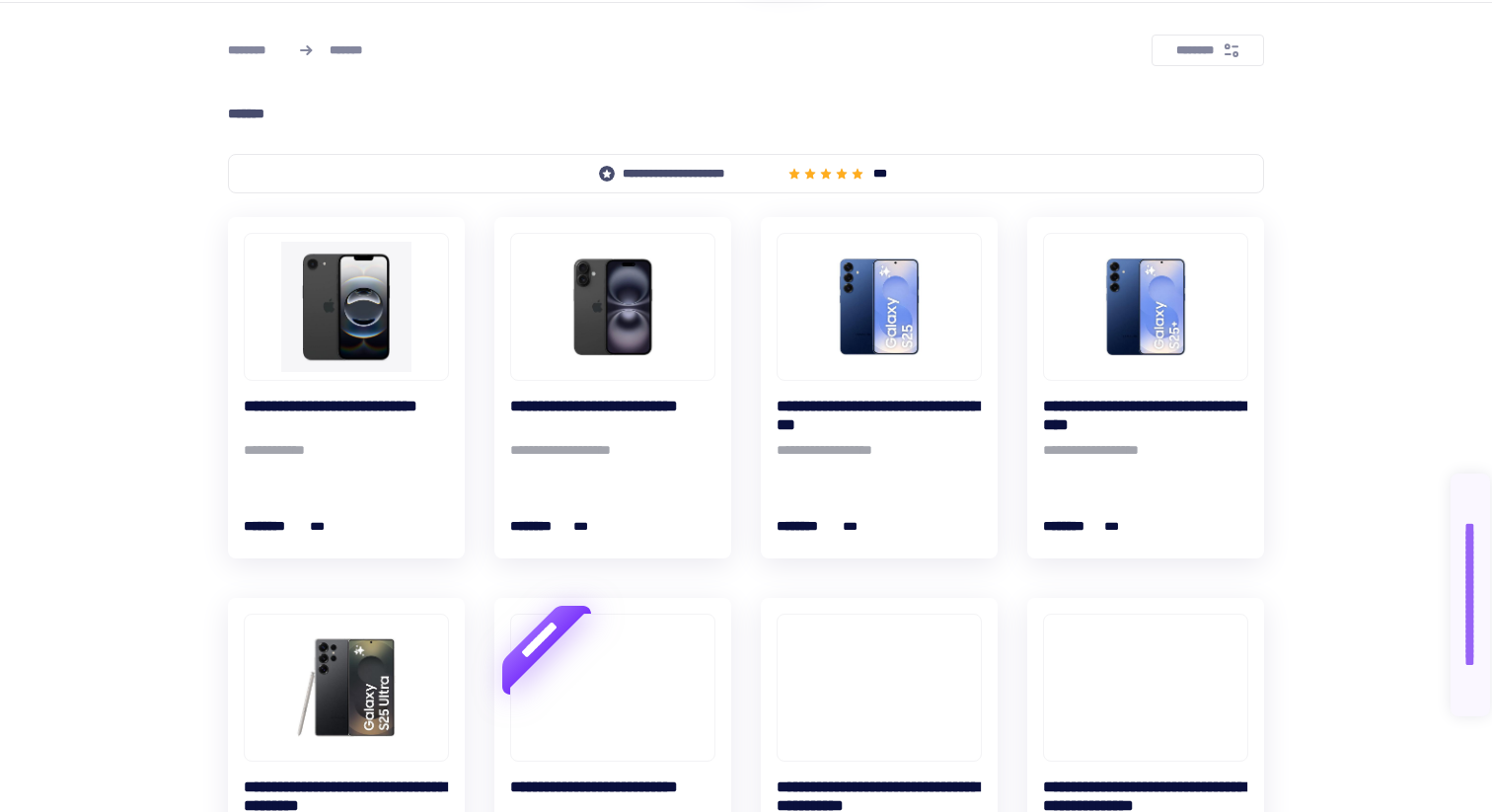 scroll, scrollTop: 510, scrollLeft: 0, axis: vertical 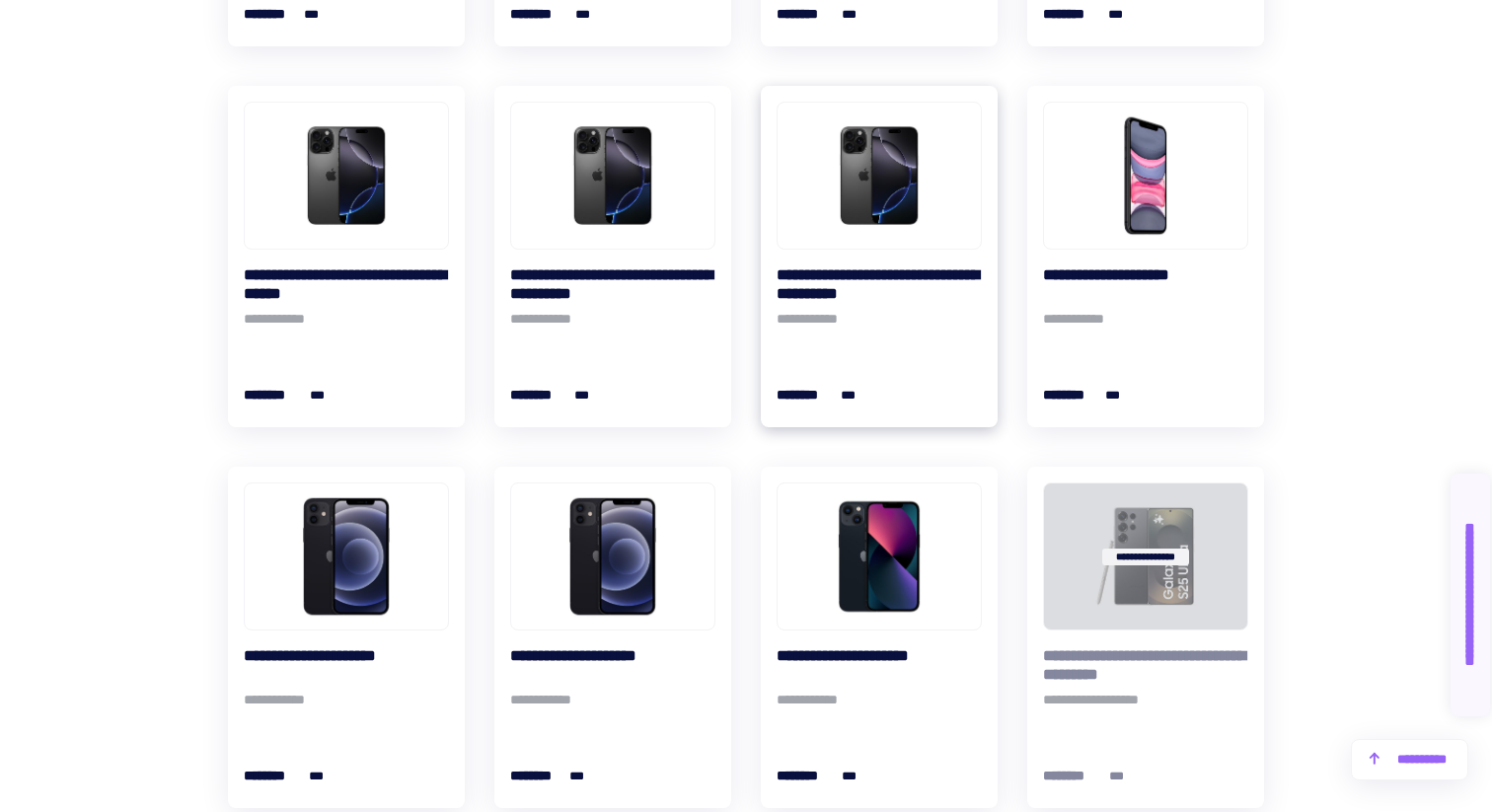 click on "**********" at bounding box center (879, 284) 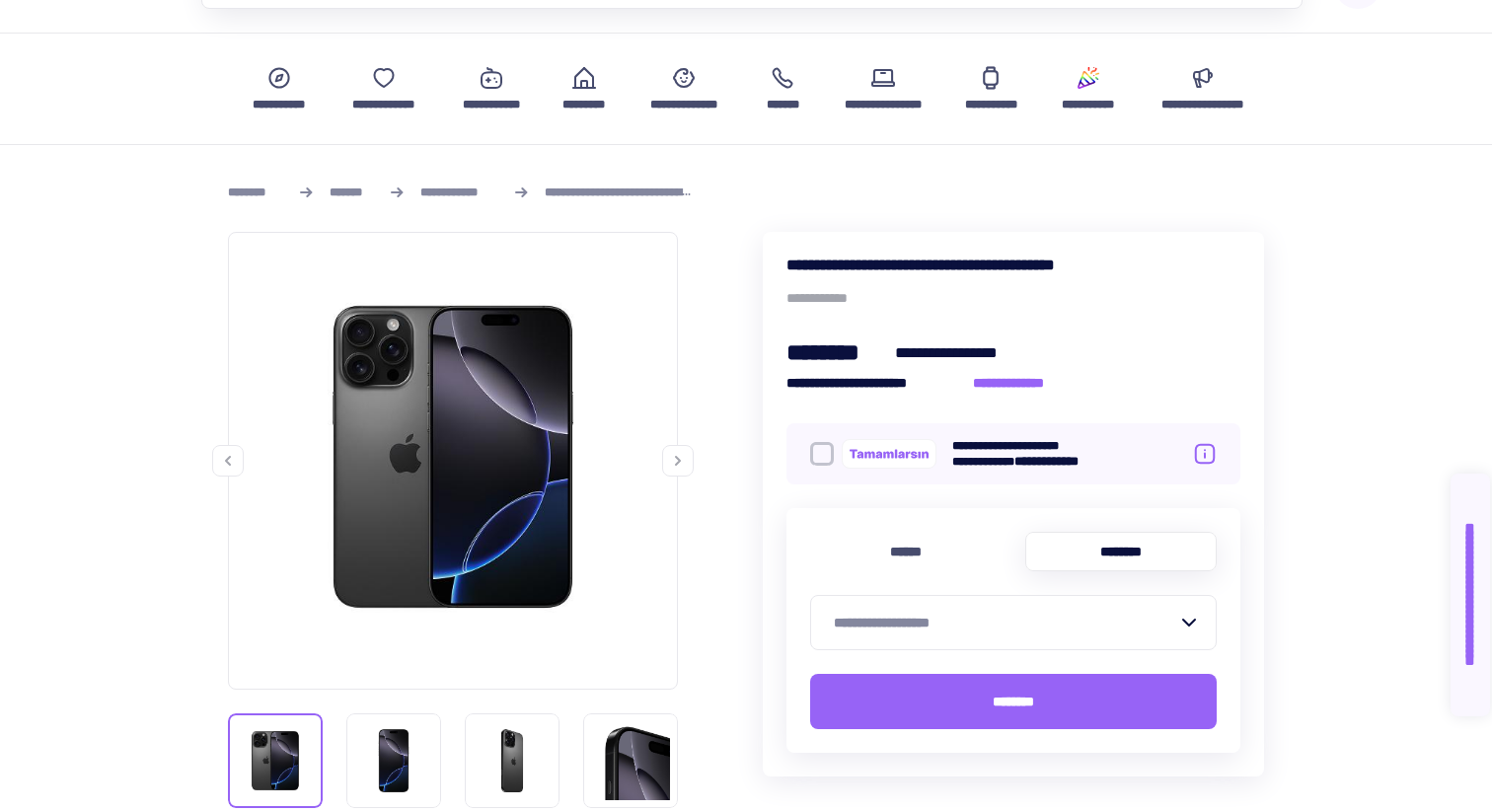 scroll, scrollTop: 119, scrollLeft: 0, axis: vertical 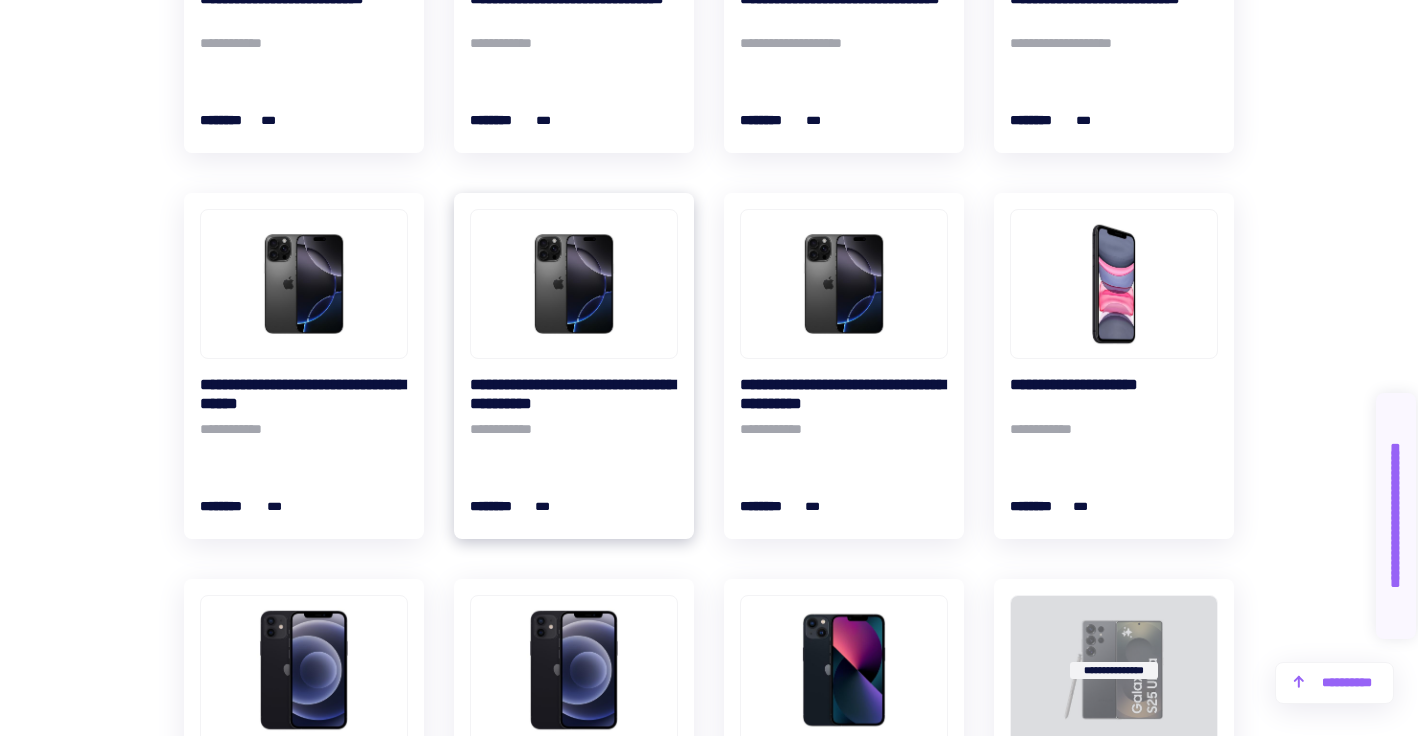 click on "**********" at bounding box center [574, 438] 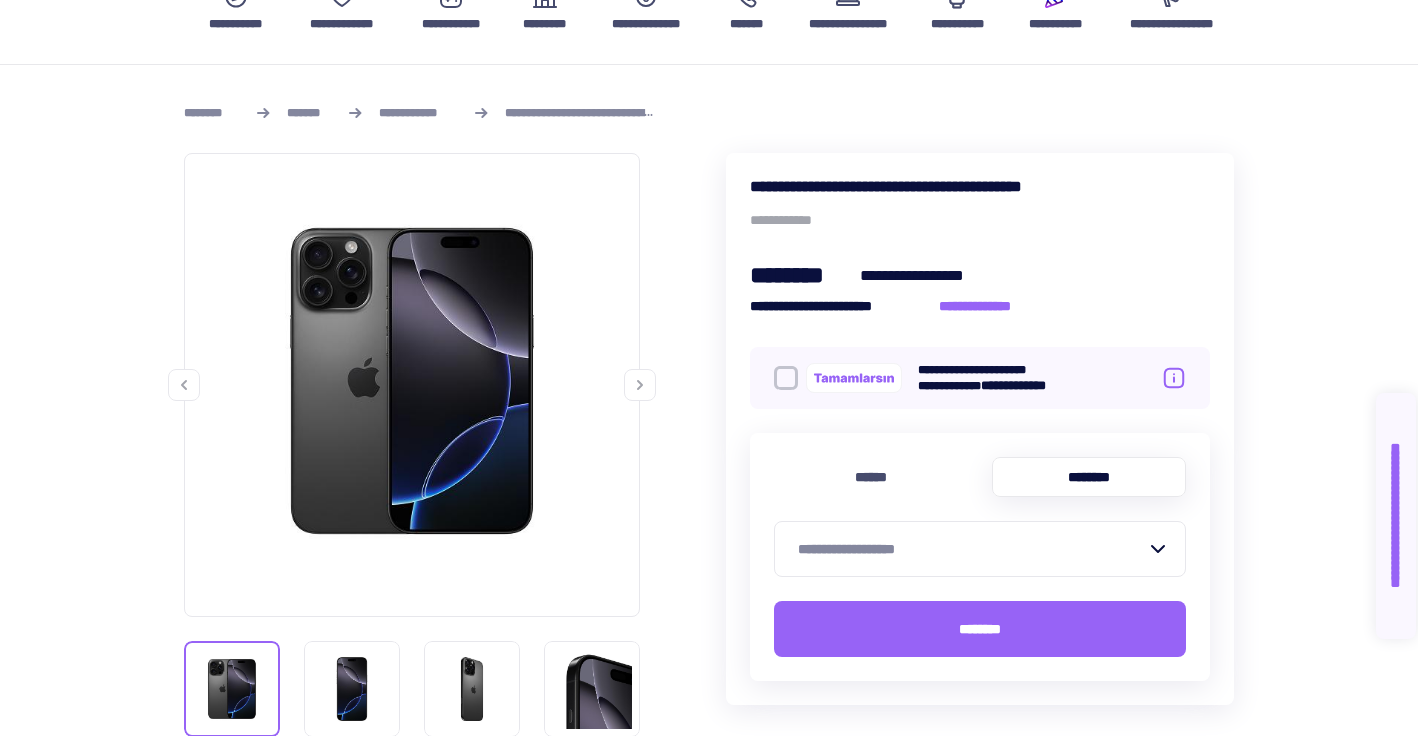 scroll, scrollTop: 217, scrollLeft: 0, axis: vertical 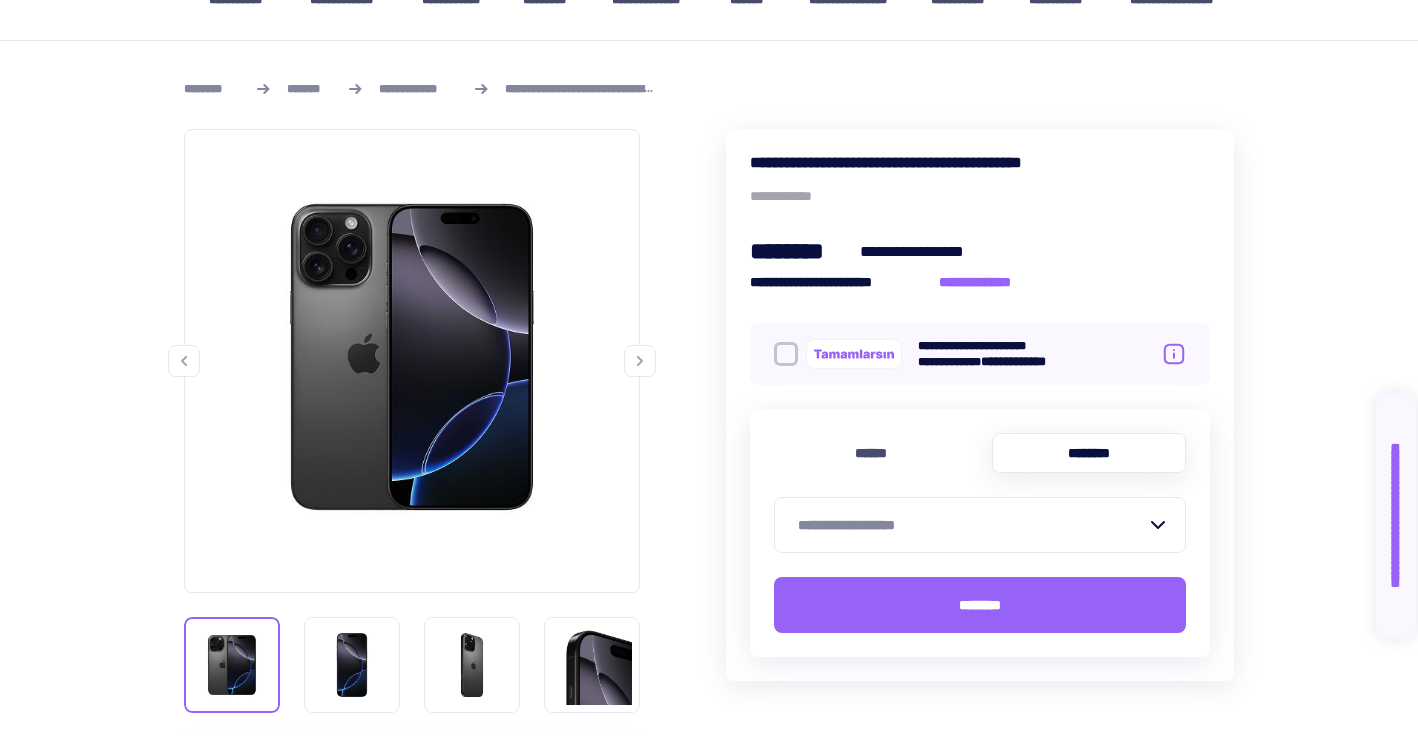 click on "**********" at bounding box center (972, 525) 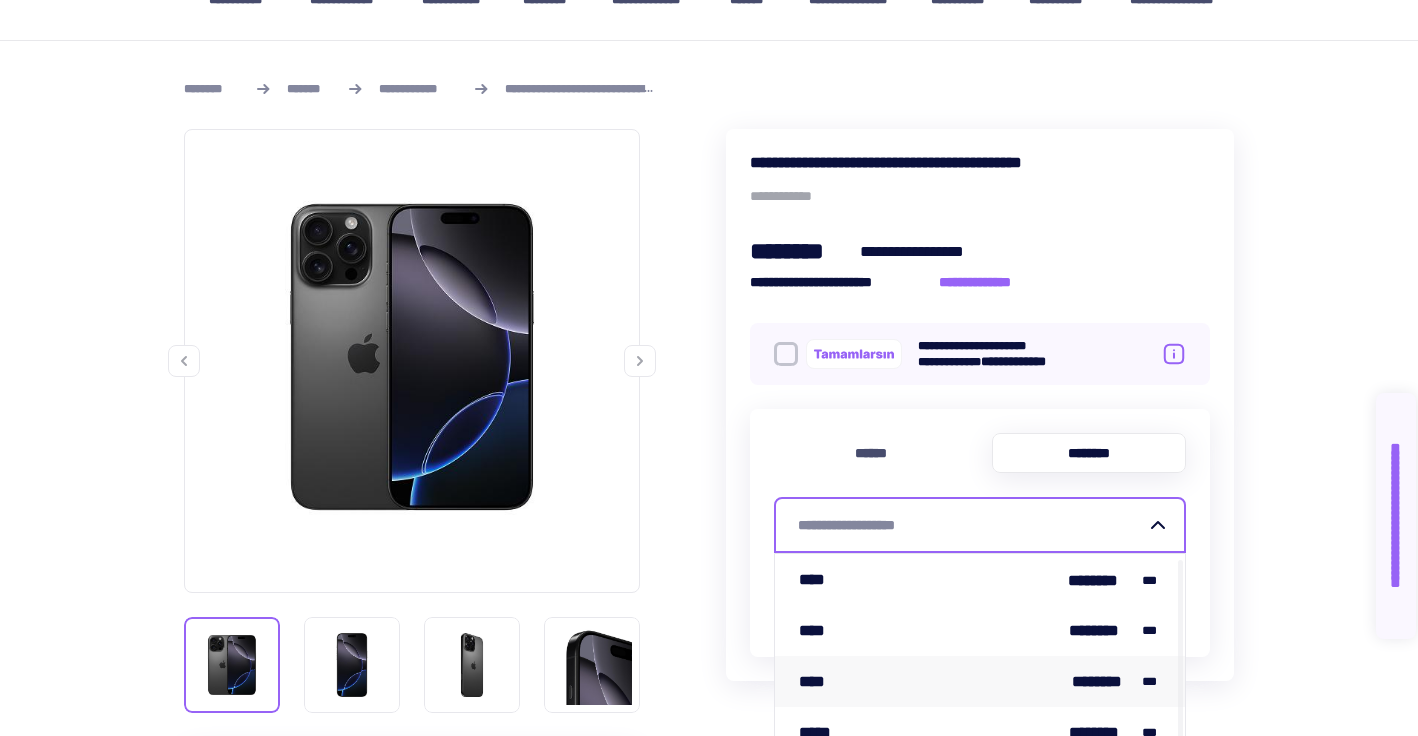 scroll, scrollTop: 4, scrollLeft: 0, axis: vertical 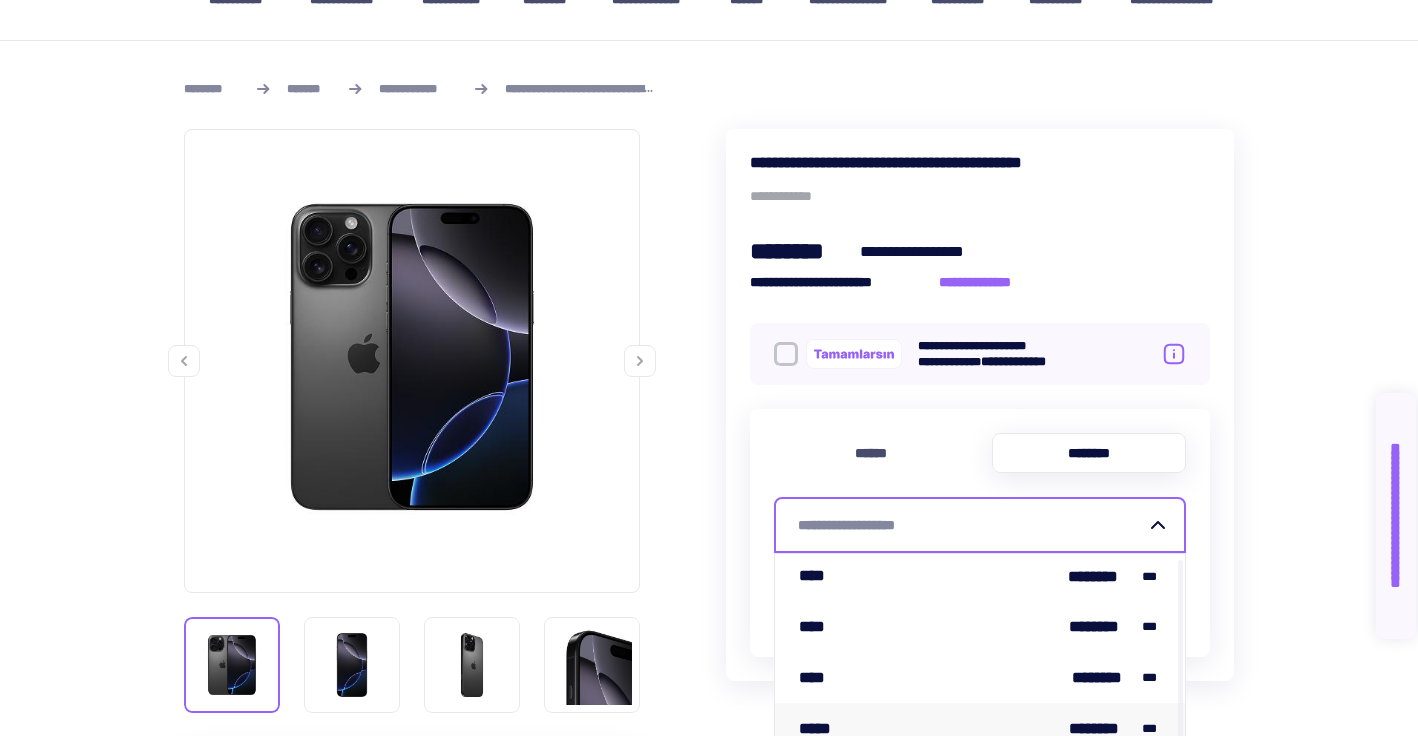 click on "***** ******** ***" at bounding box center [980, 728] 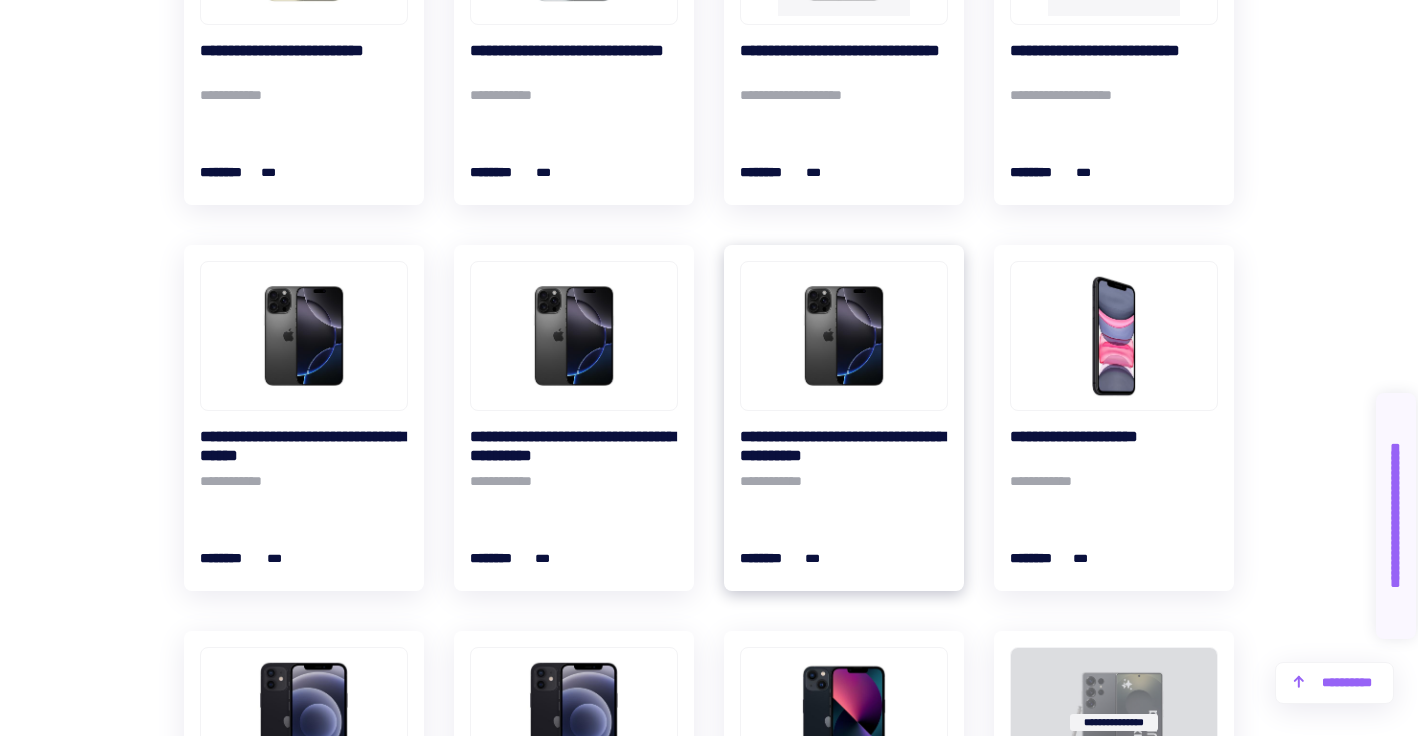 scroll, scrollTop: 2404, scrollLeft: 0, axis: vertical 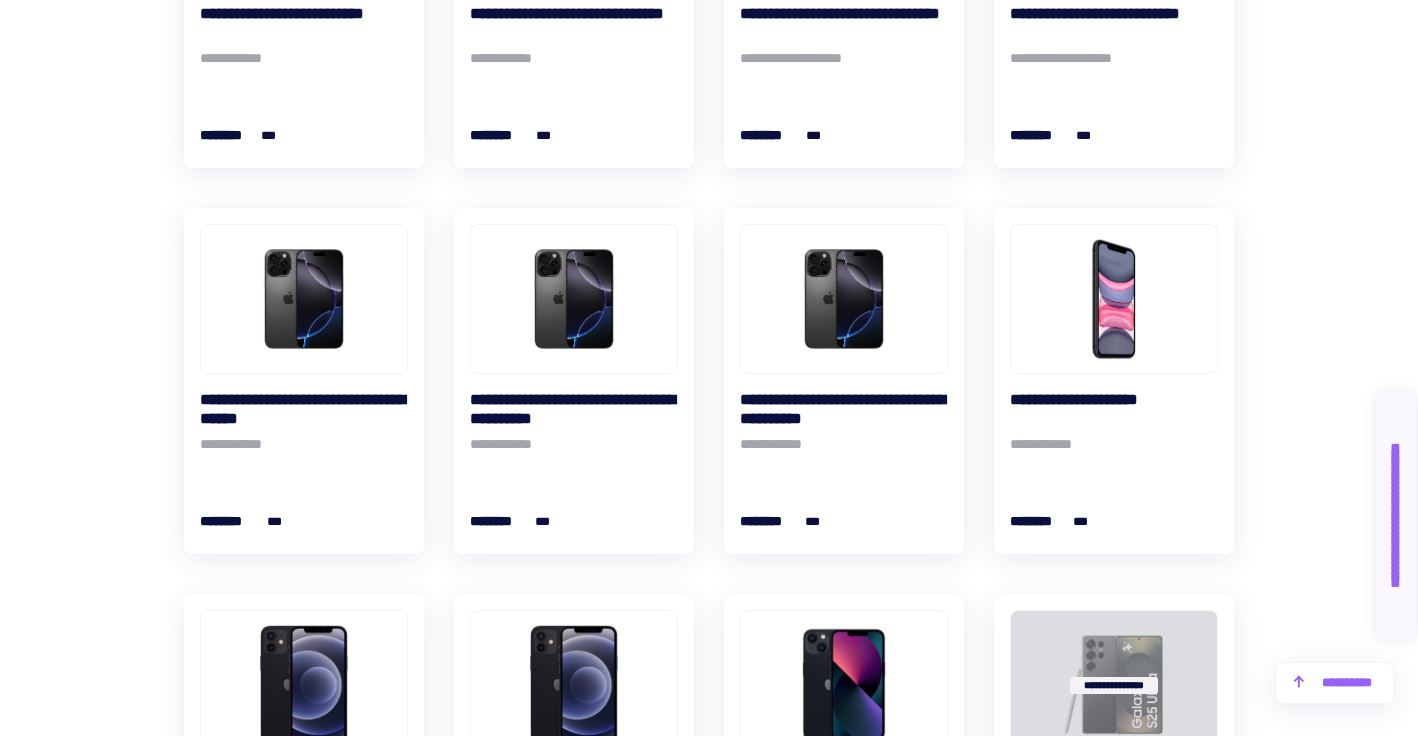 click on "**********" at bounding box center (709, -302) 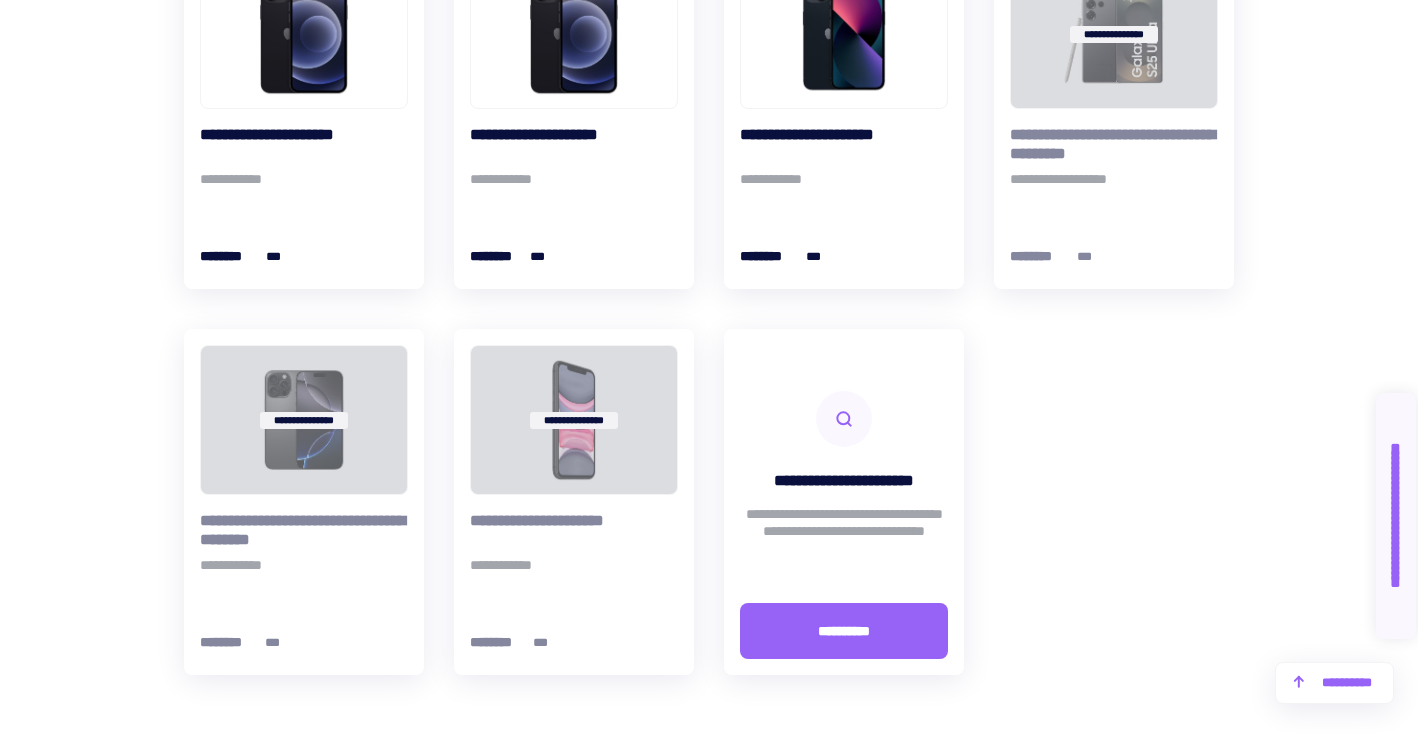 scroll, scrollTop: 3050, scrollLeft: 0, axis: vertical 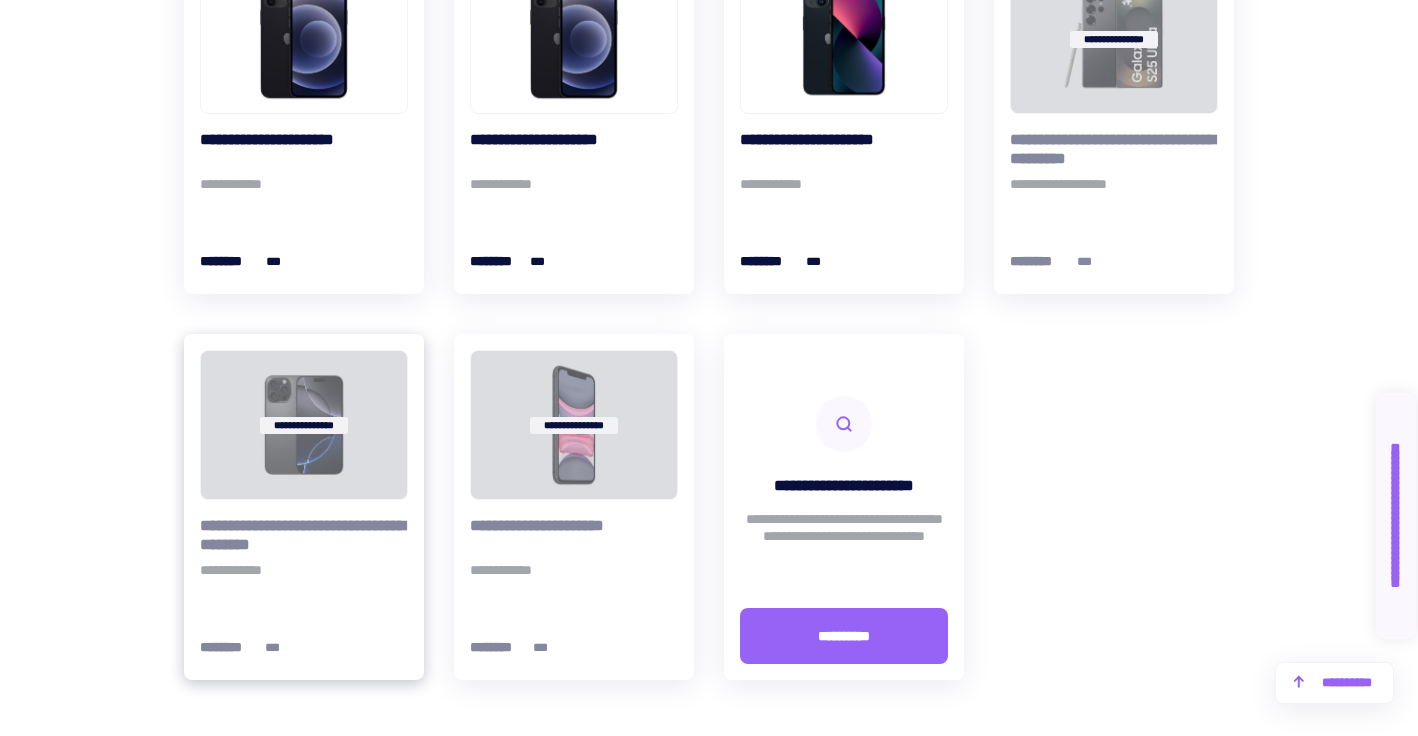 click on "**********" at bounding box center [304, 425] 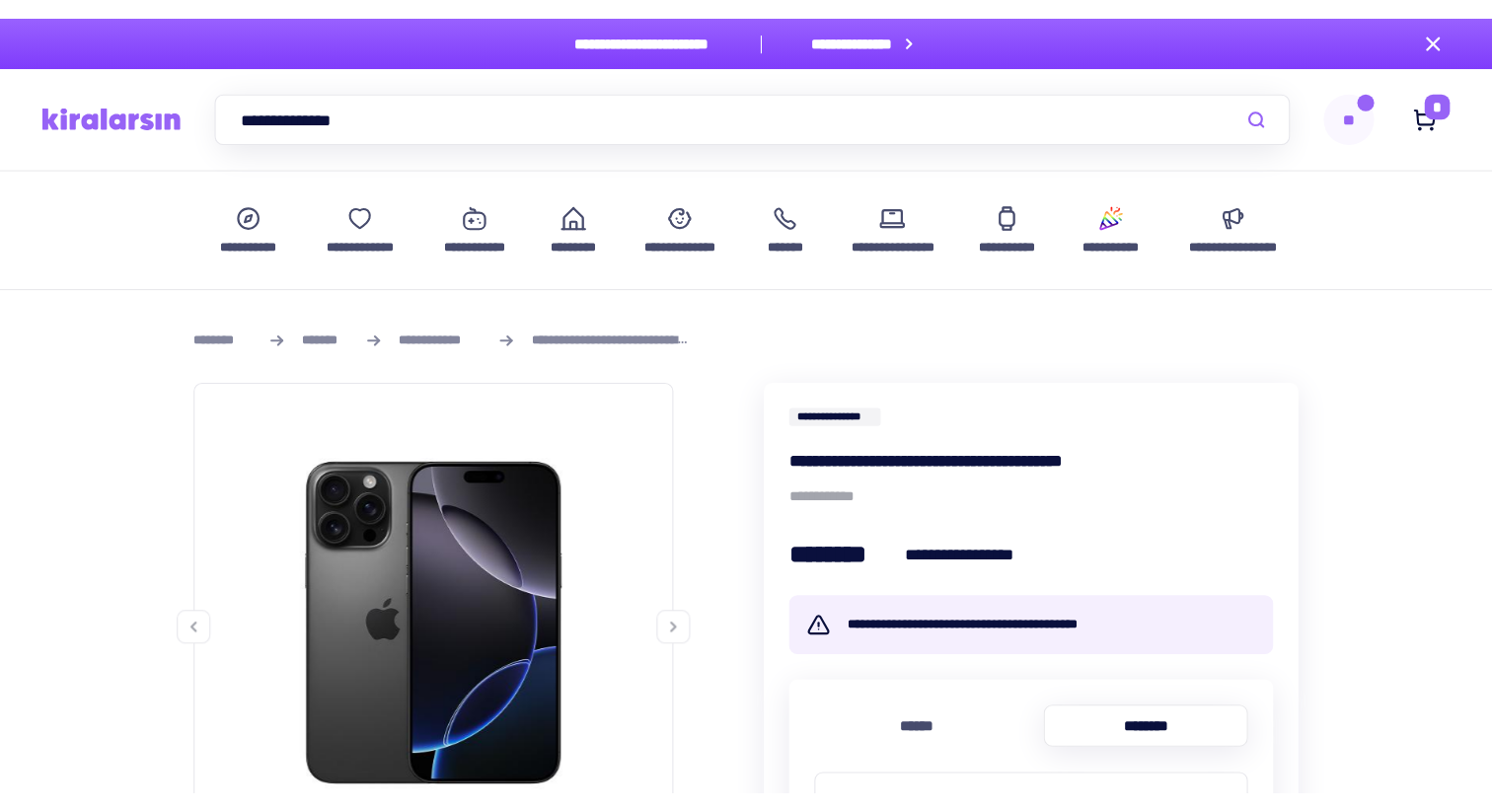 scroll, scrollTop: 49, scrollLeft: 0, axis: vertical 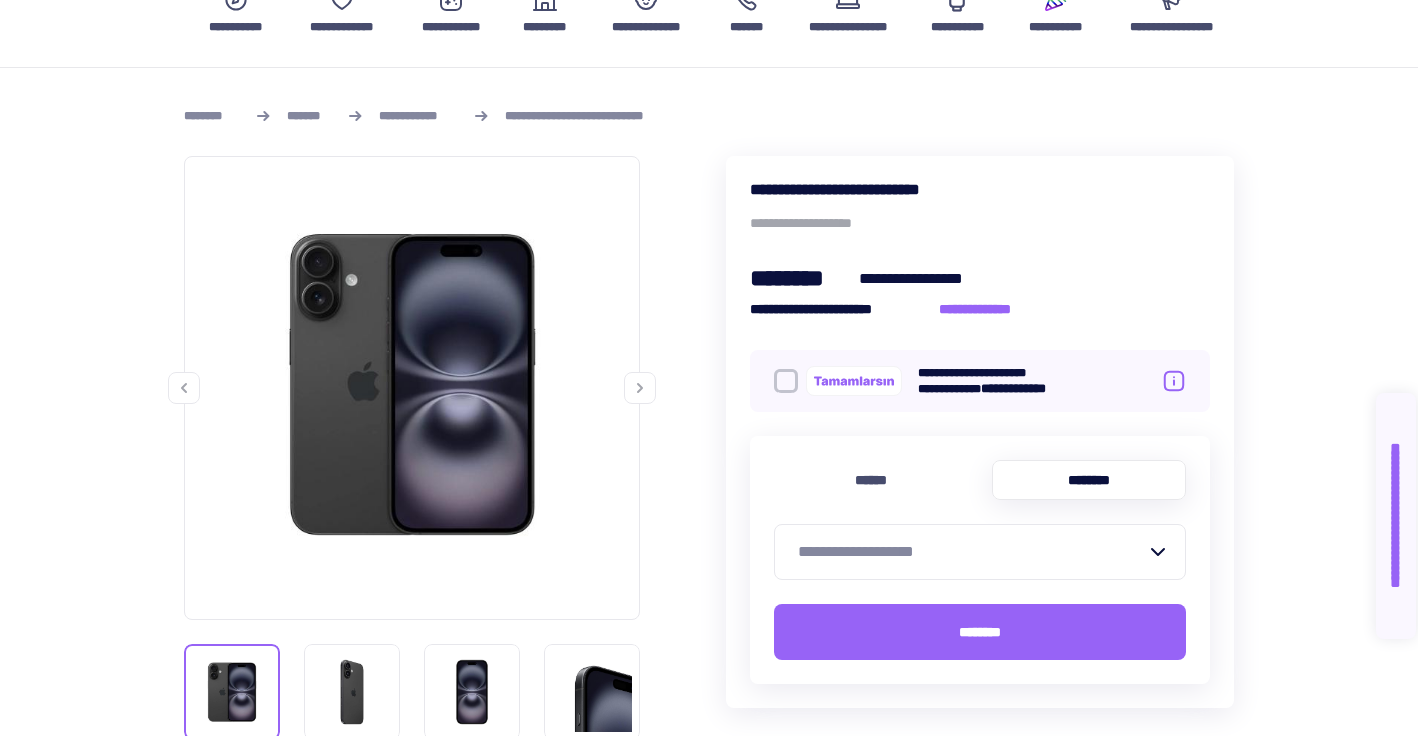 click on "**********" at bounding box center (980, 432) 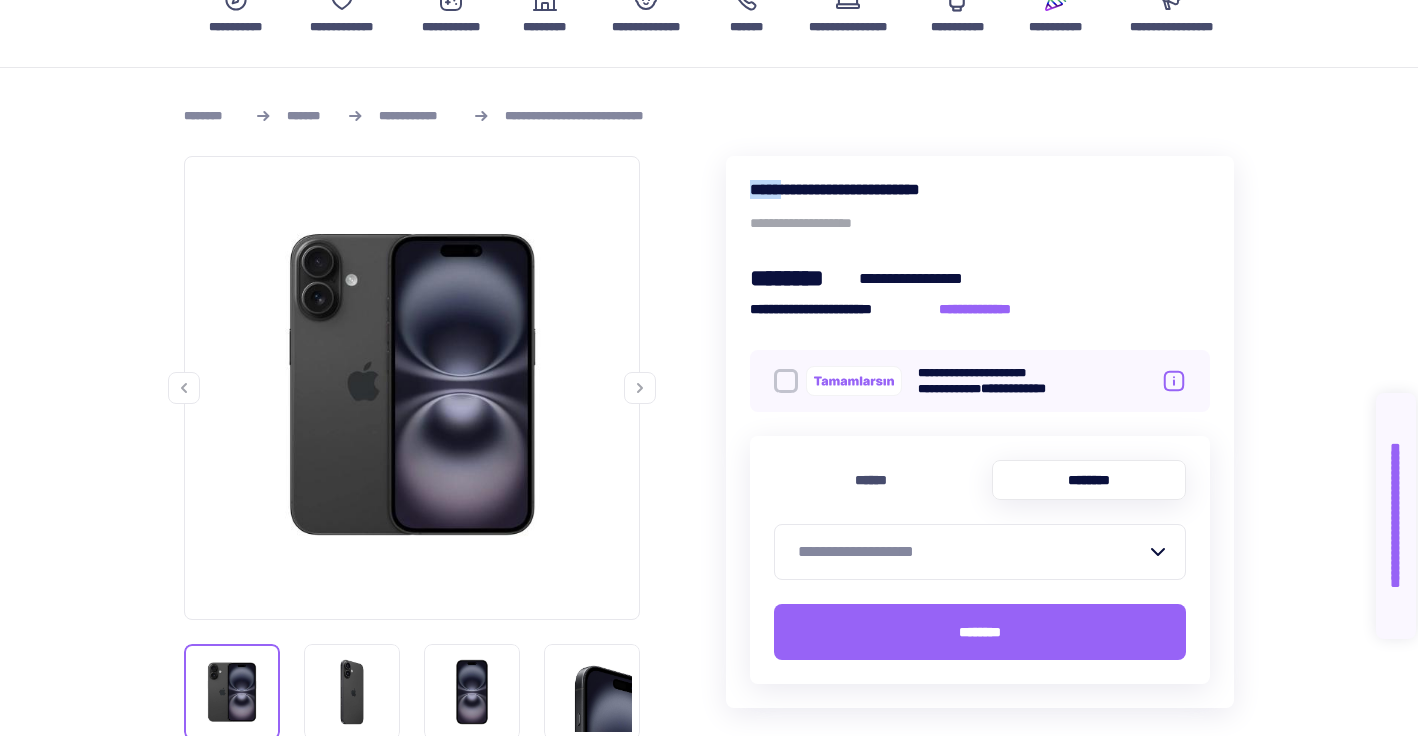 click on "**********" at bounding box center (980, 432) 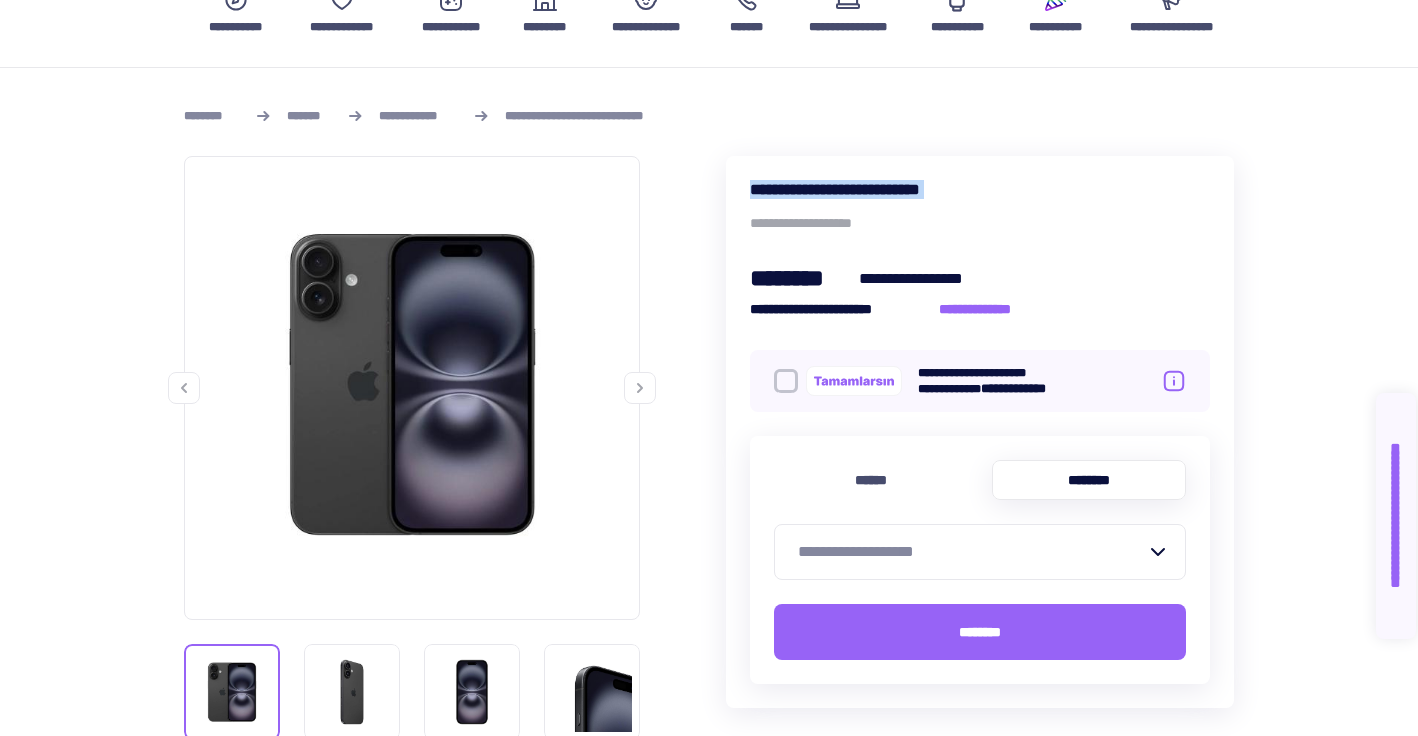 click on "**********" at bounding box center [980, 432] 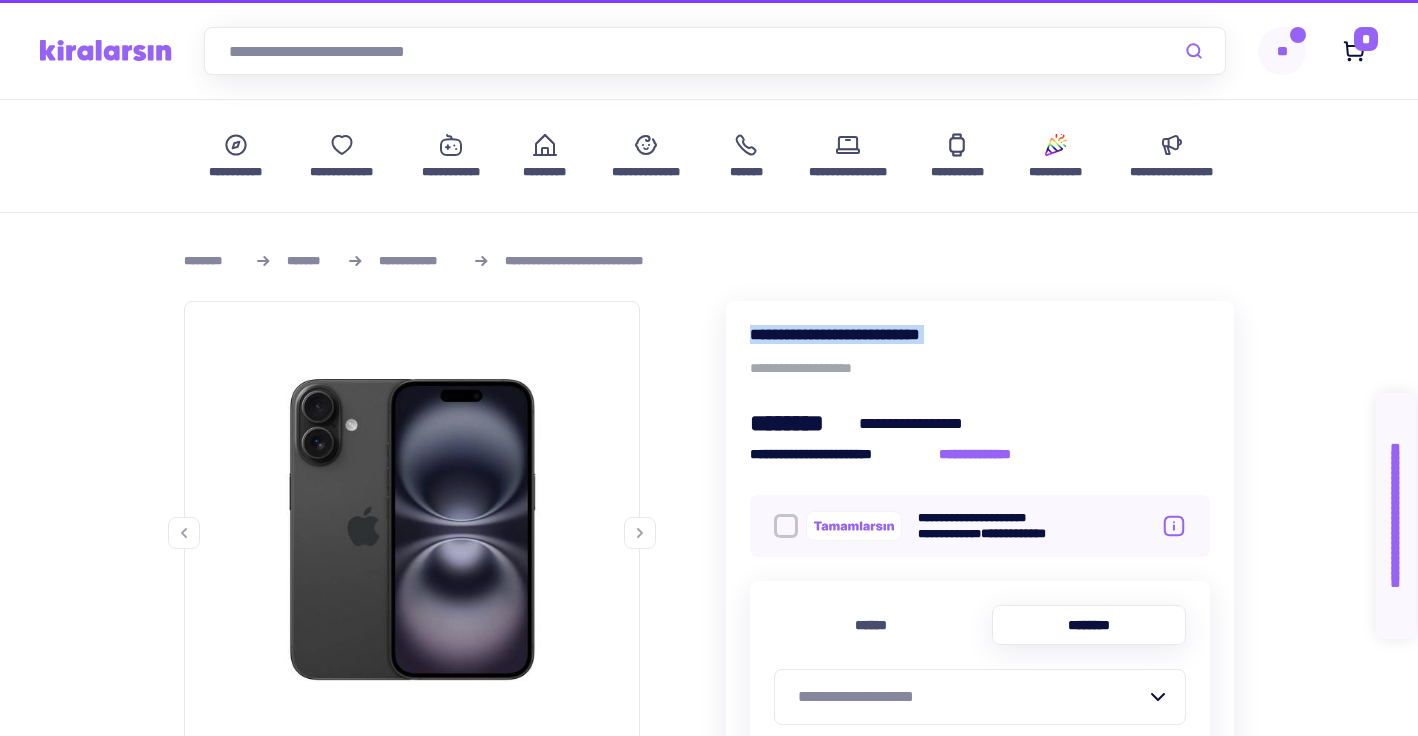 scroll, scrollTop: 0, scrollLeft: 0, axis: both 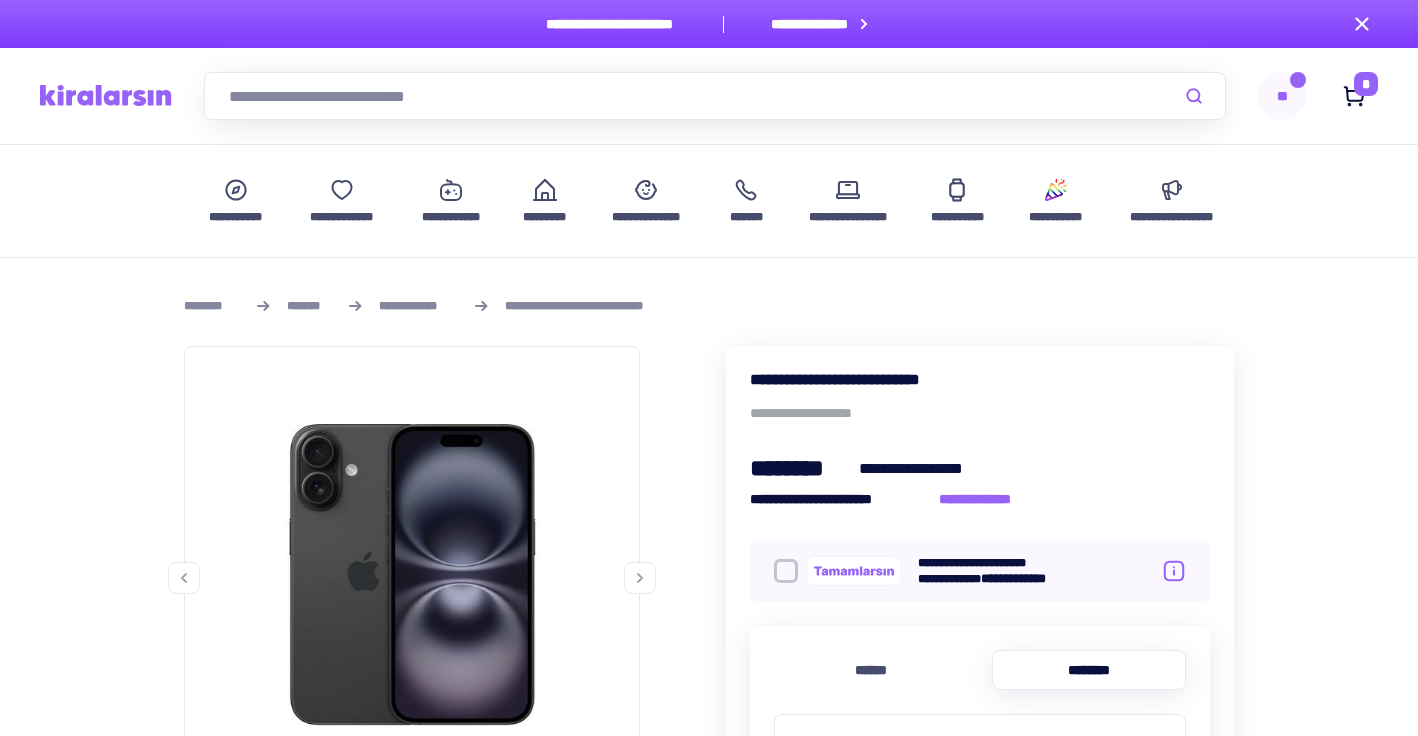 click at bounding box center [715, 96] 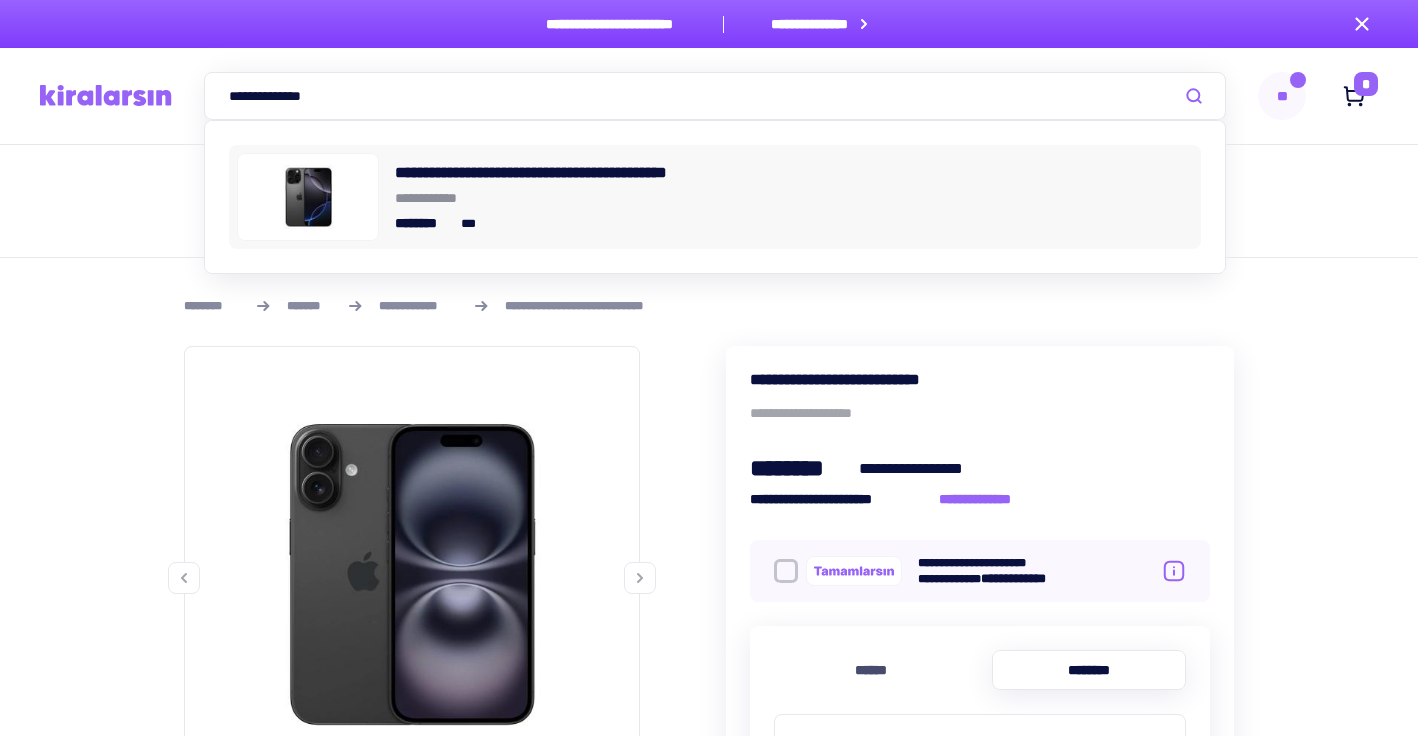 type on "**********" 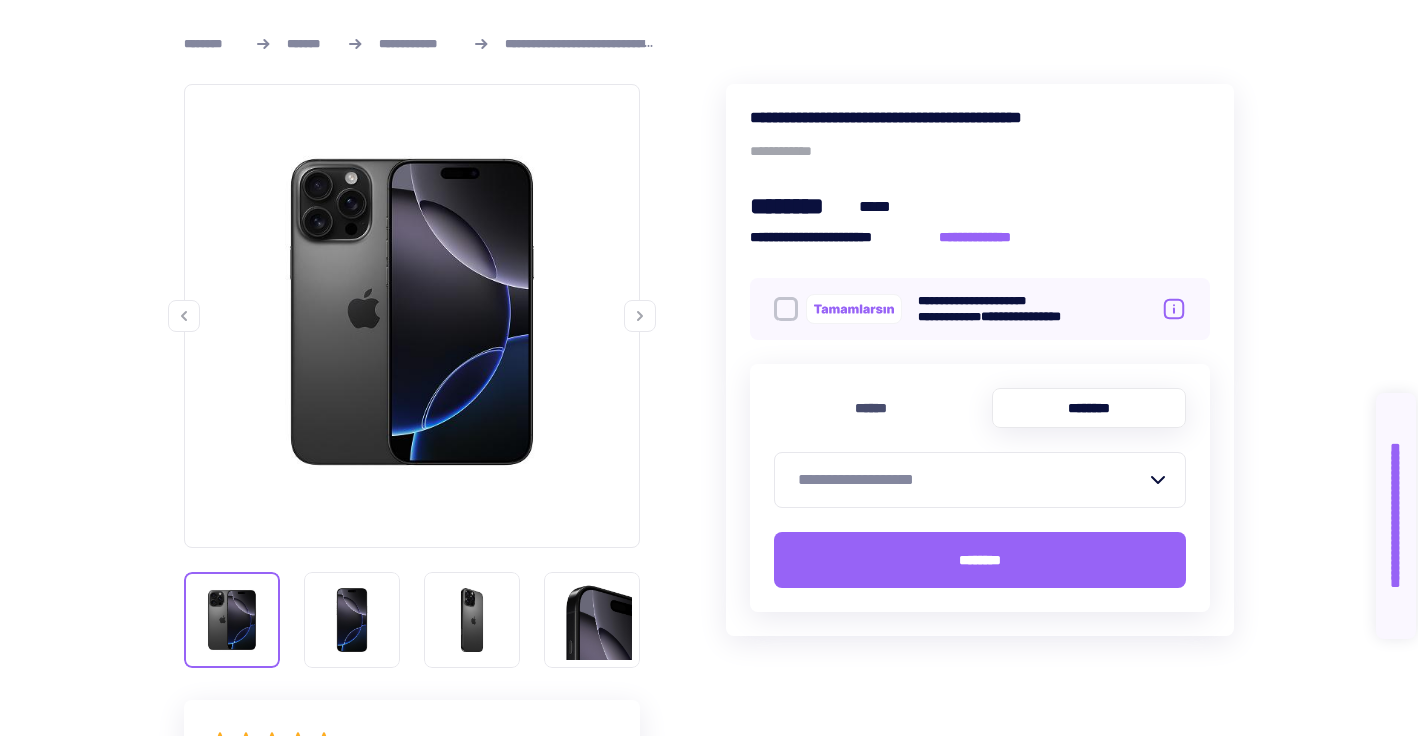 scroll, scrollTop: 425, scrollLeft: 0, axis: vertical 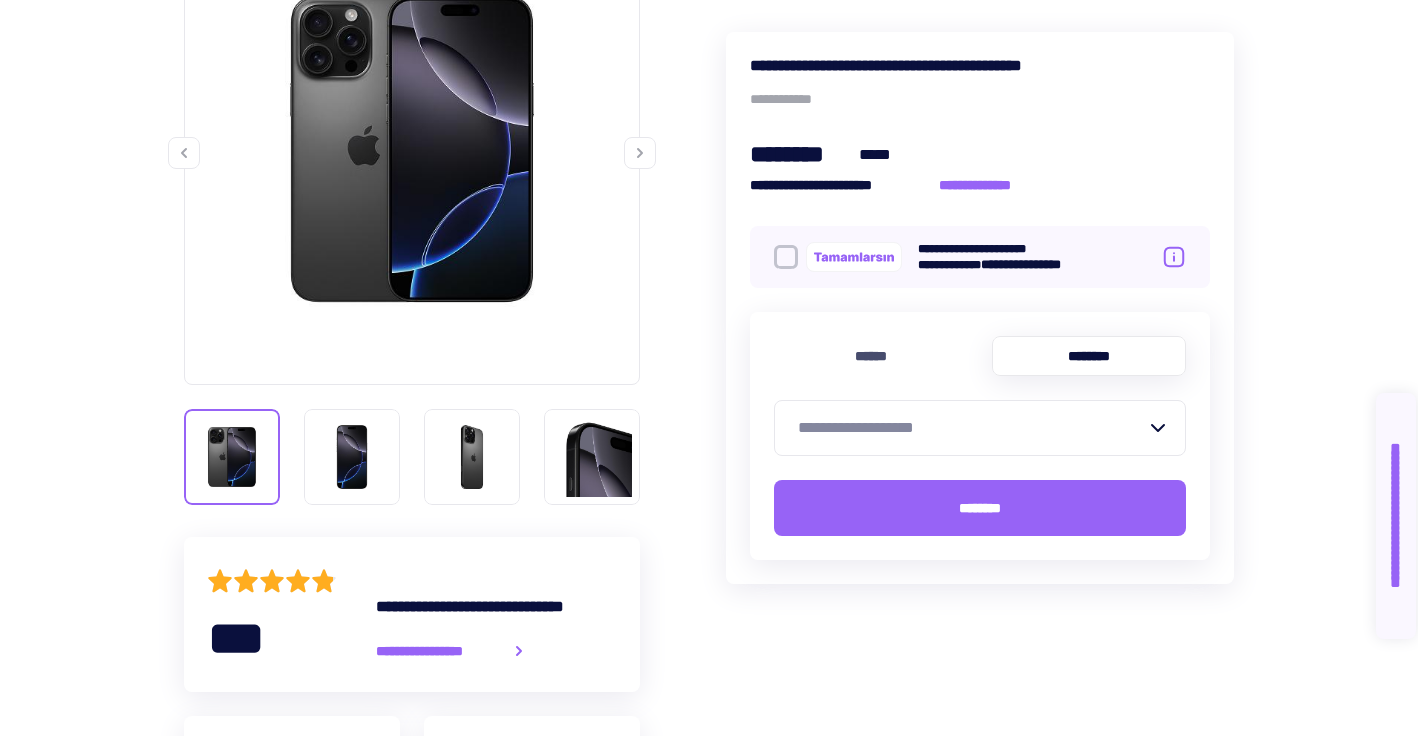 click on "**********" at bounding box center (972, 428) 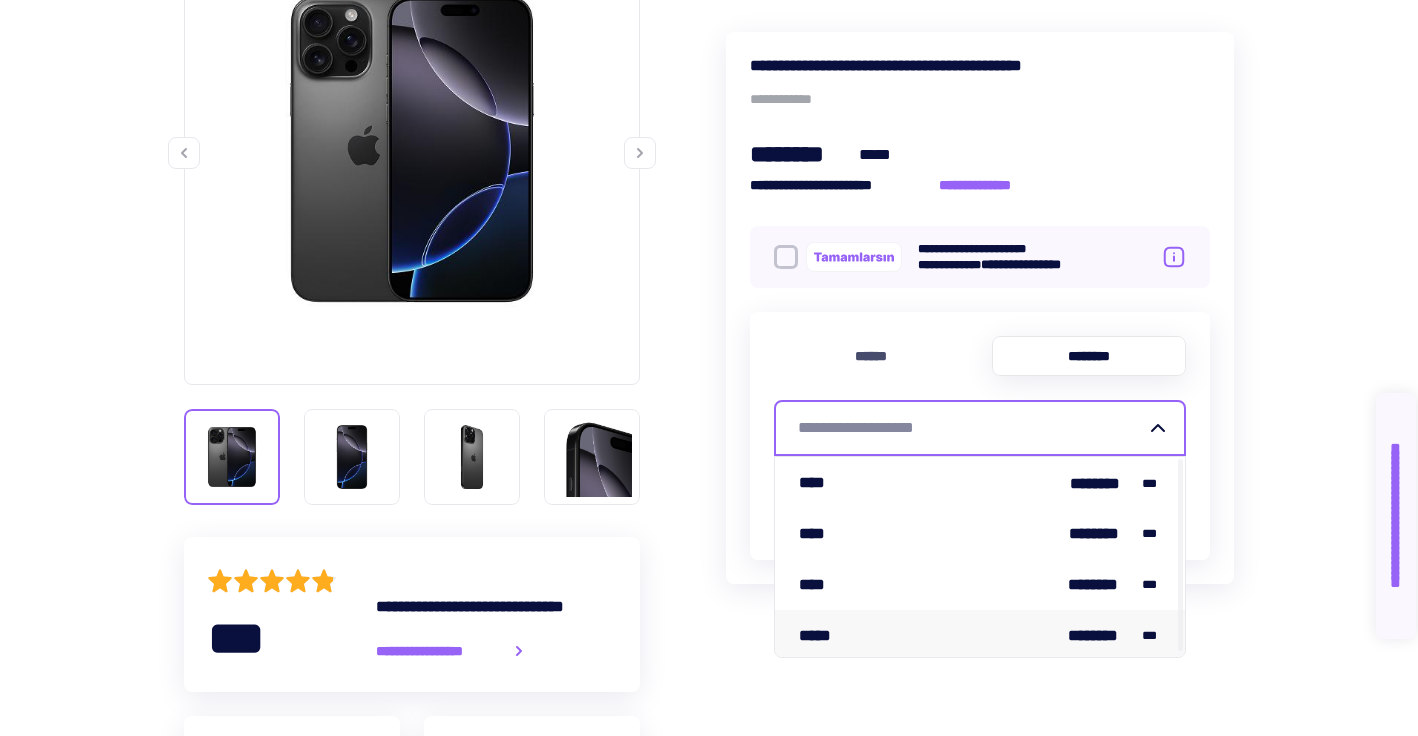click on "***** ******** ***" at bounding box center [980, 635] 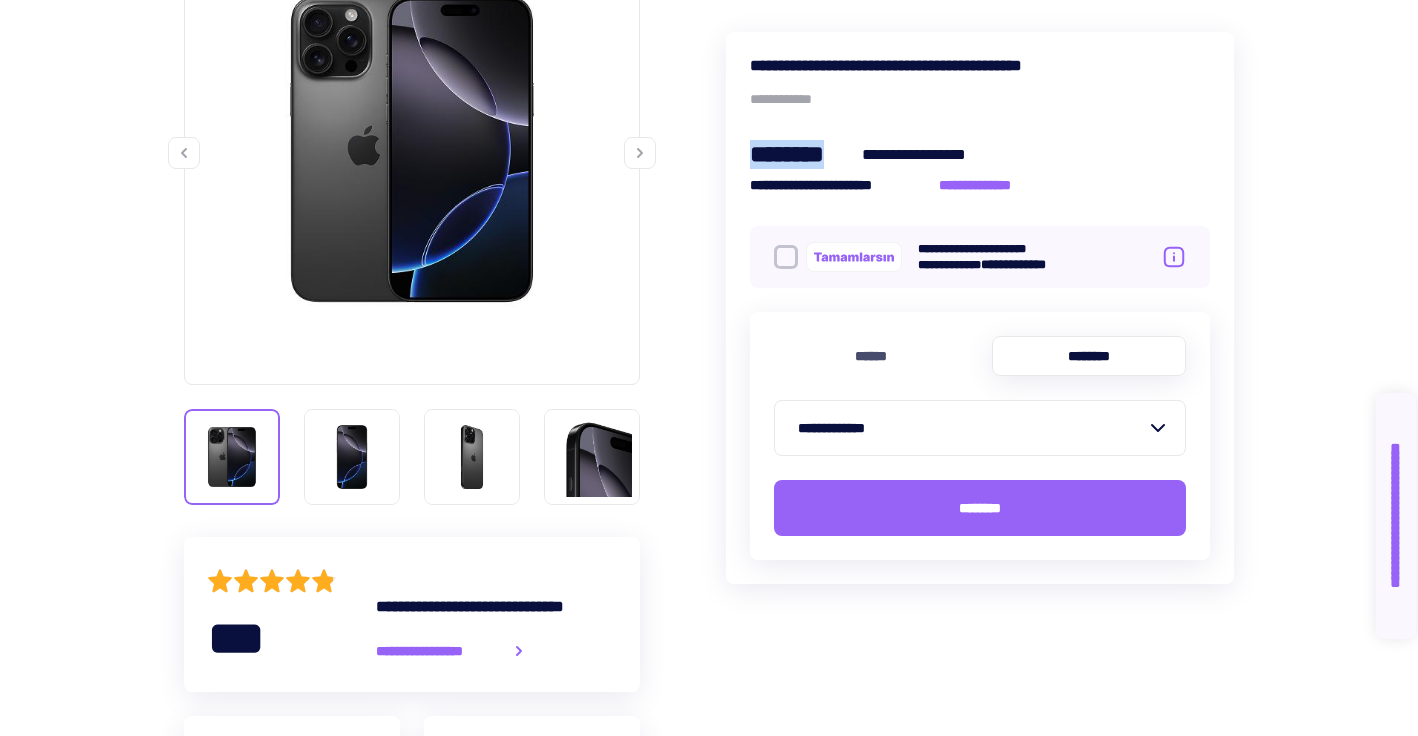 drag, startPoint x: 750, startPoint y: 158, endPoint x: 856, endPoint y: 157, distance: 106.004715 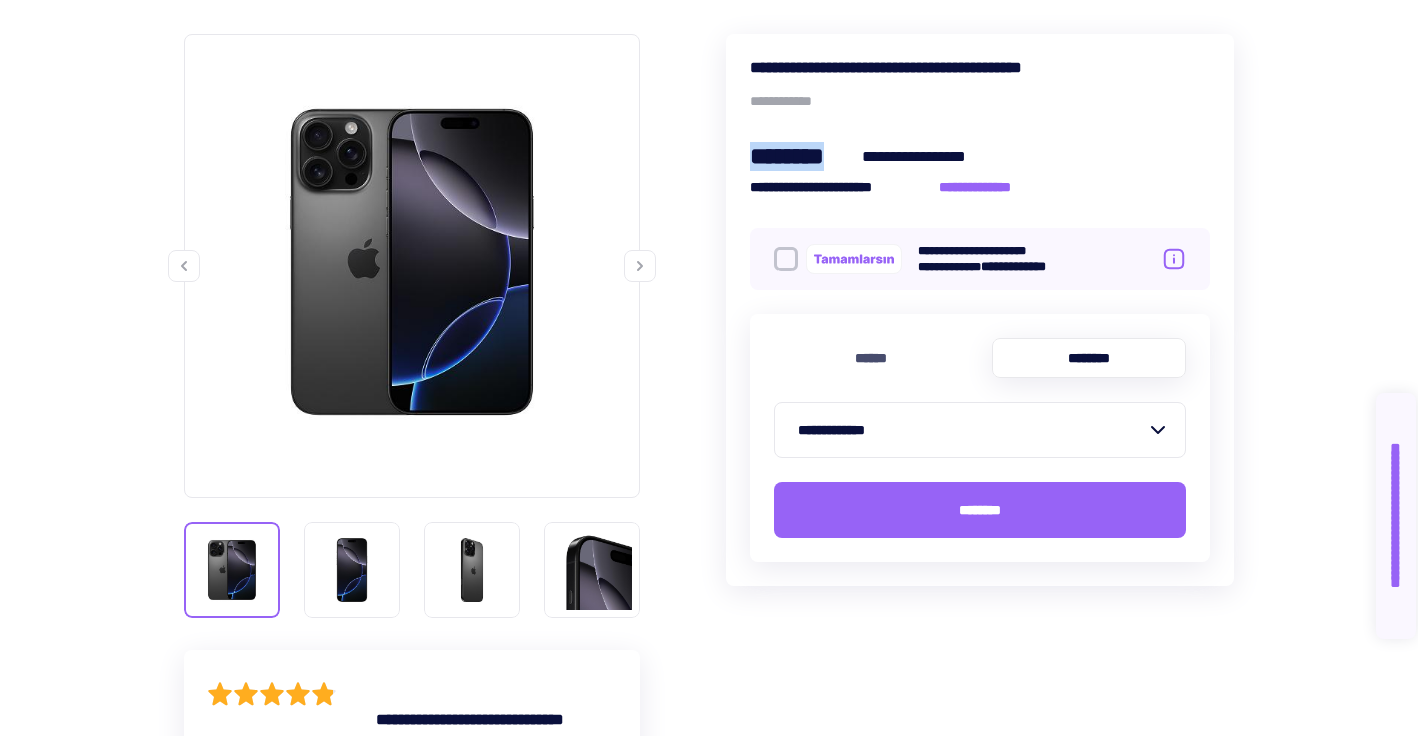 scroll, scrollTop: 300, scrollLeft: 0, axis: vertical 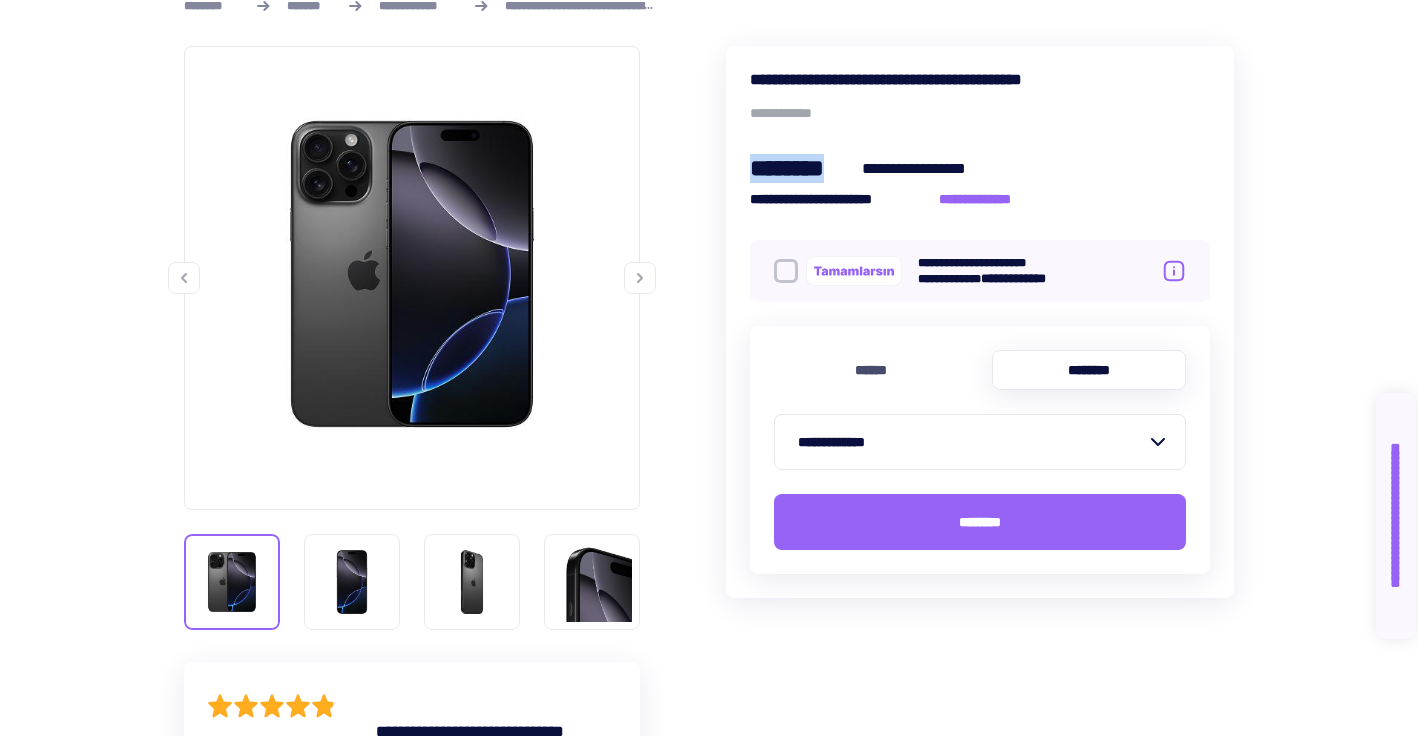 drag, startPoint x: 748, startPoint y: 165, endPoint x: 853, endPoint y: 165, distance: 105 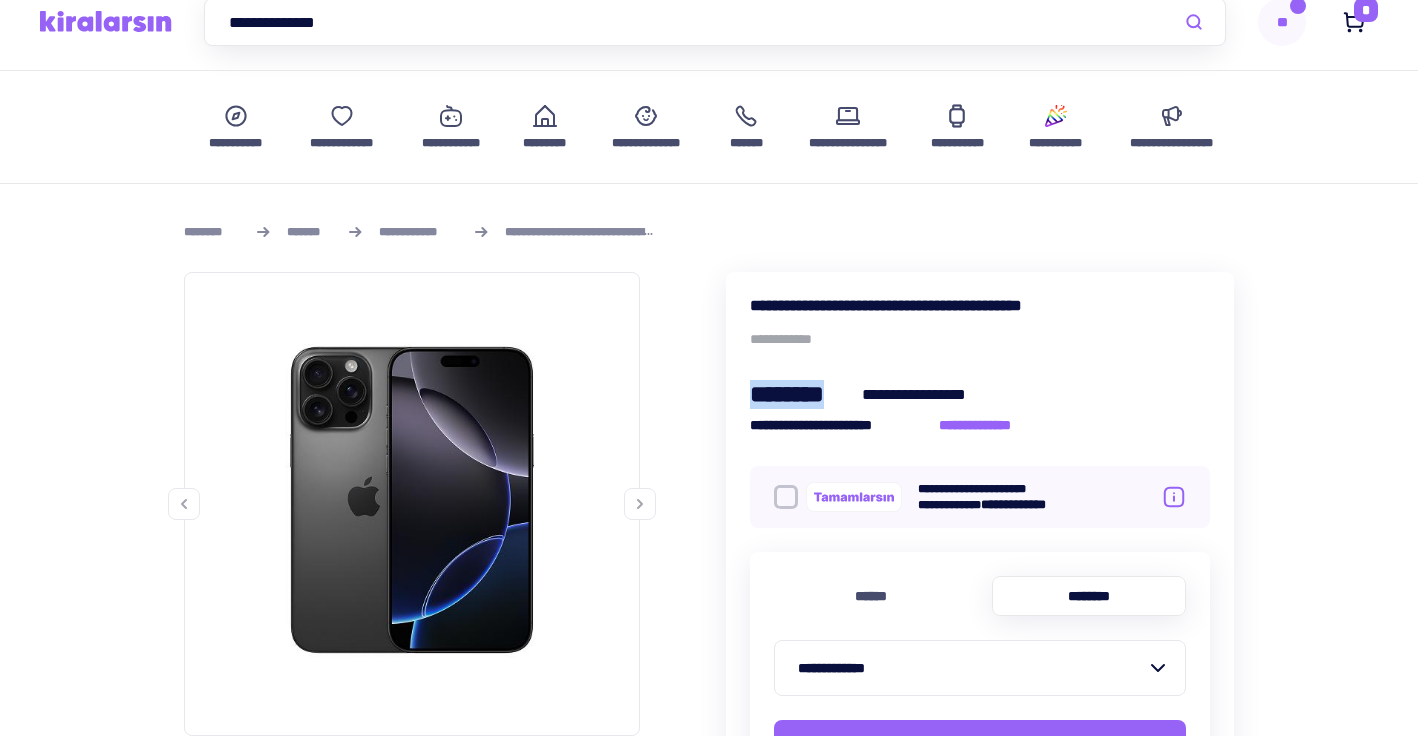 scroll, scrollTop: 0, scrollLeft: 0, axis: both 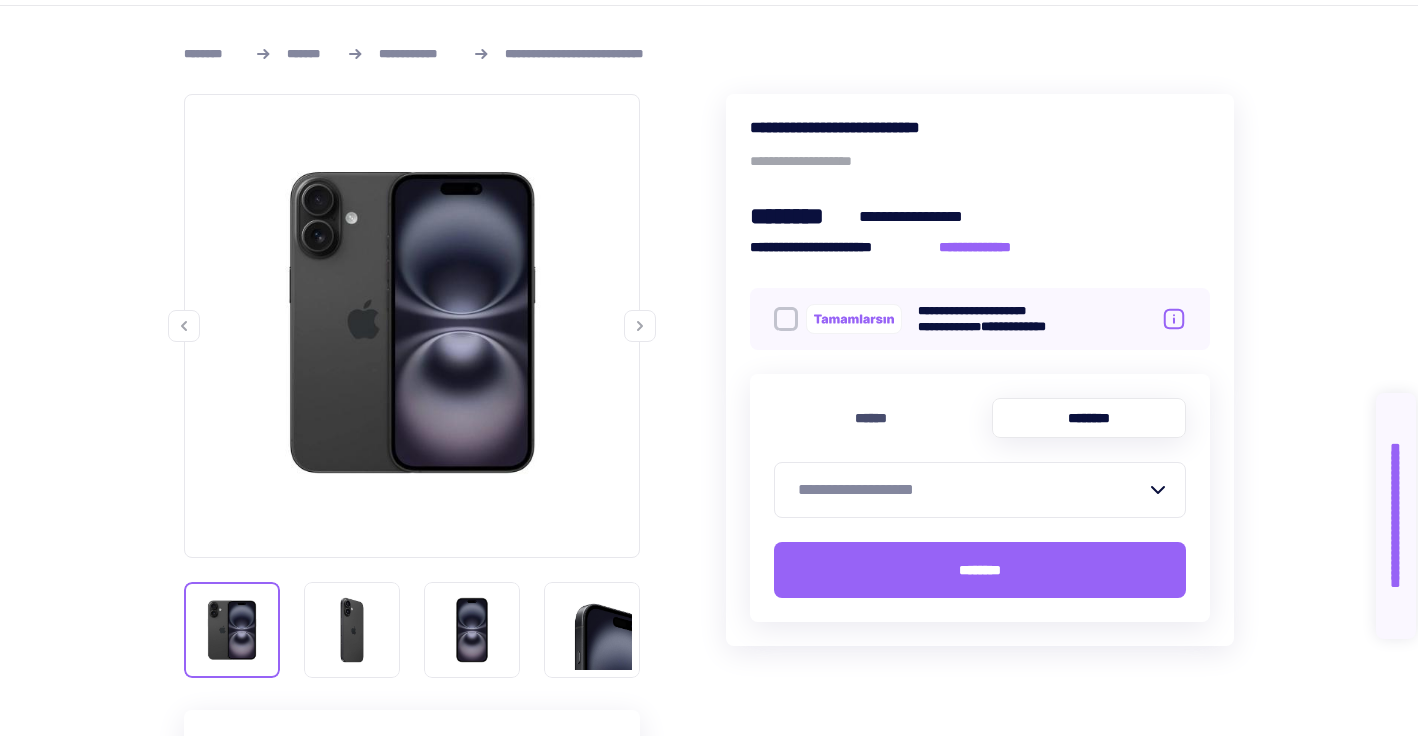 click on "**********" at bounding box center (972, 490) 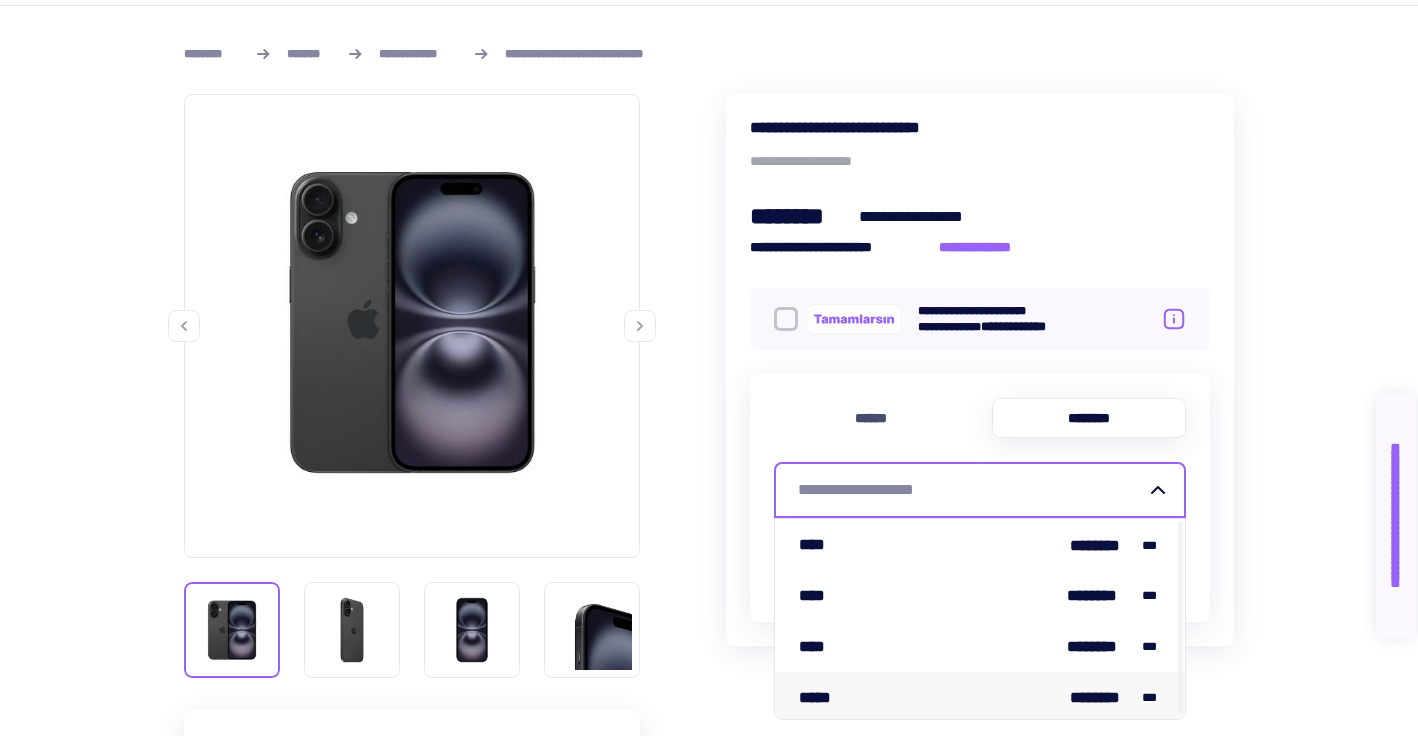 click on "***** ******** ***" at bounding box center [980, 697] 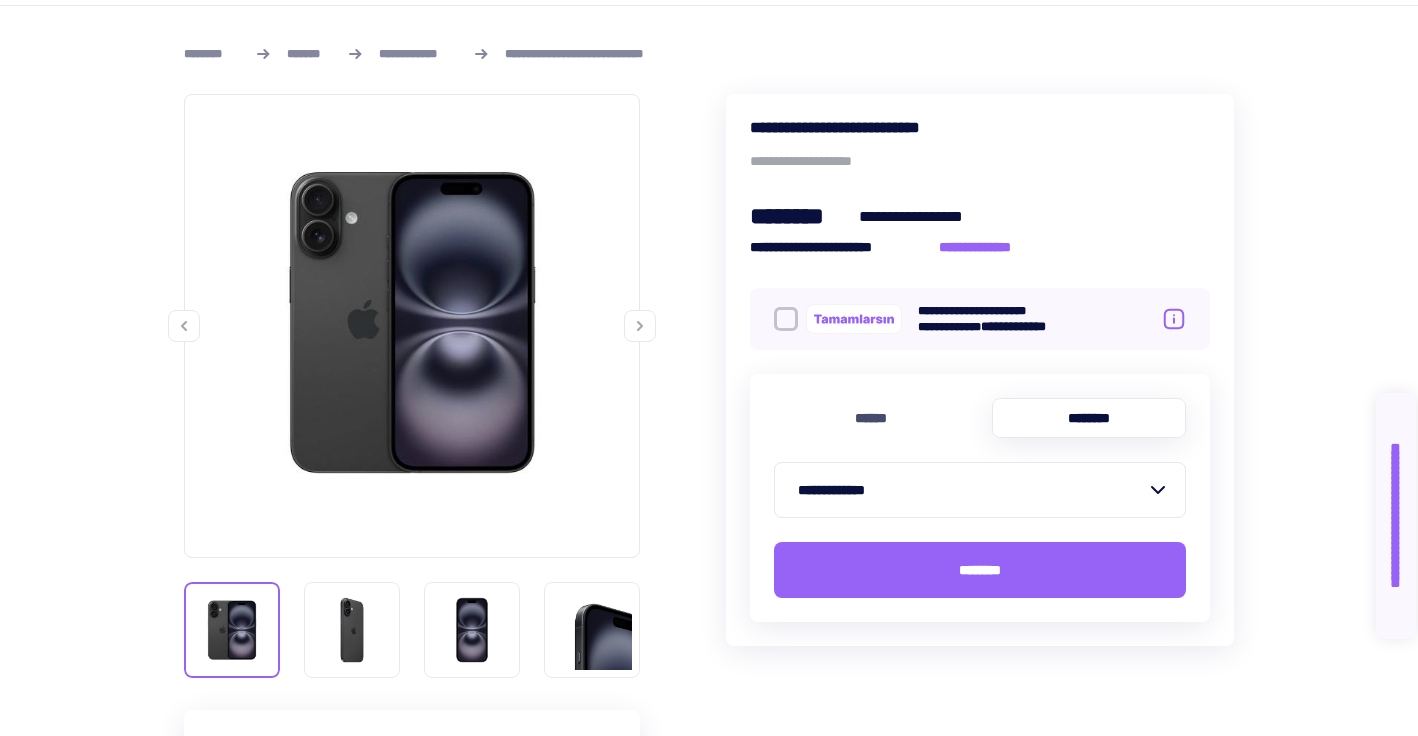 scroll, scrollTop: 0, scrollLeft: 0, axis: both 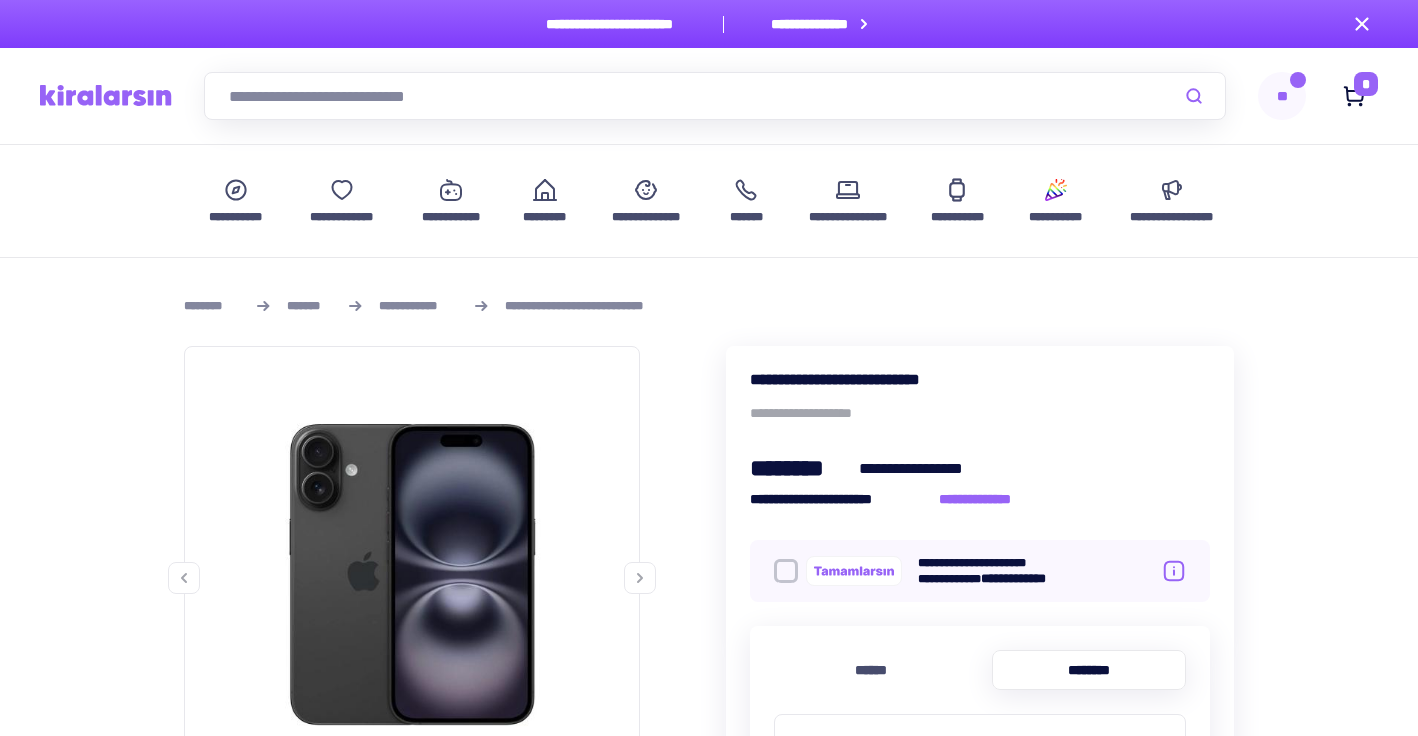 click at bounding box center (106, 95) 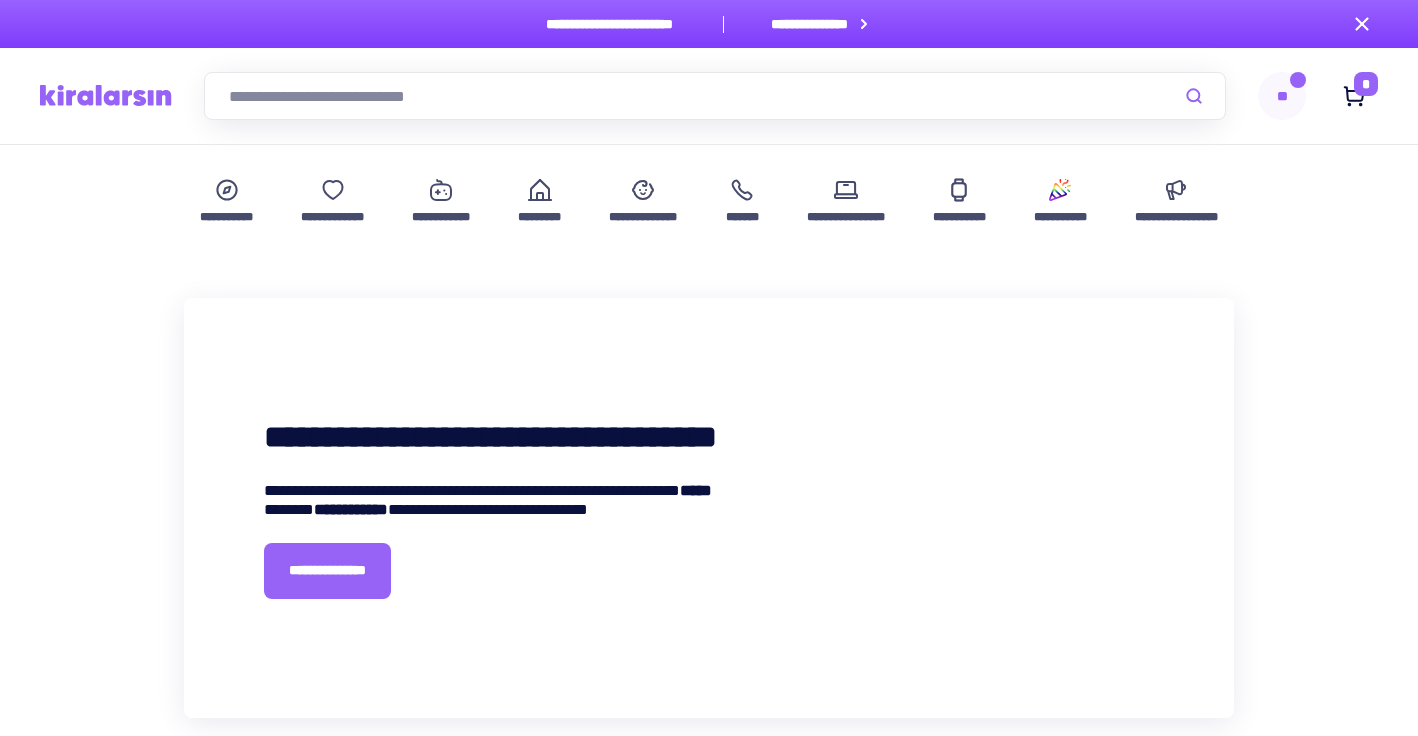 click at bounding box center (106, 95) 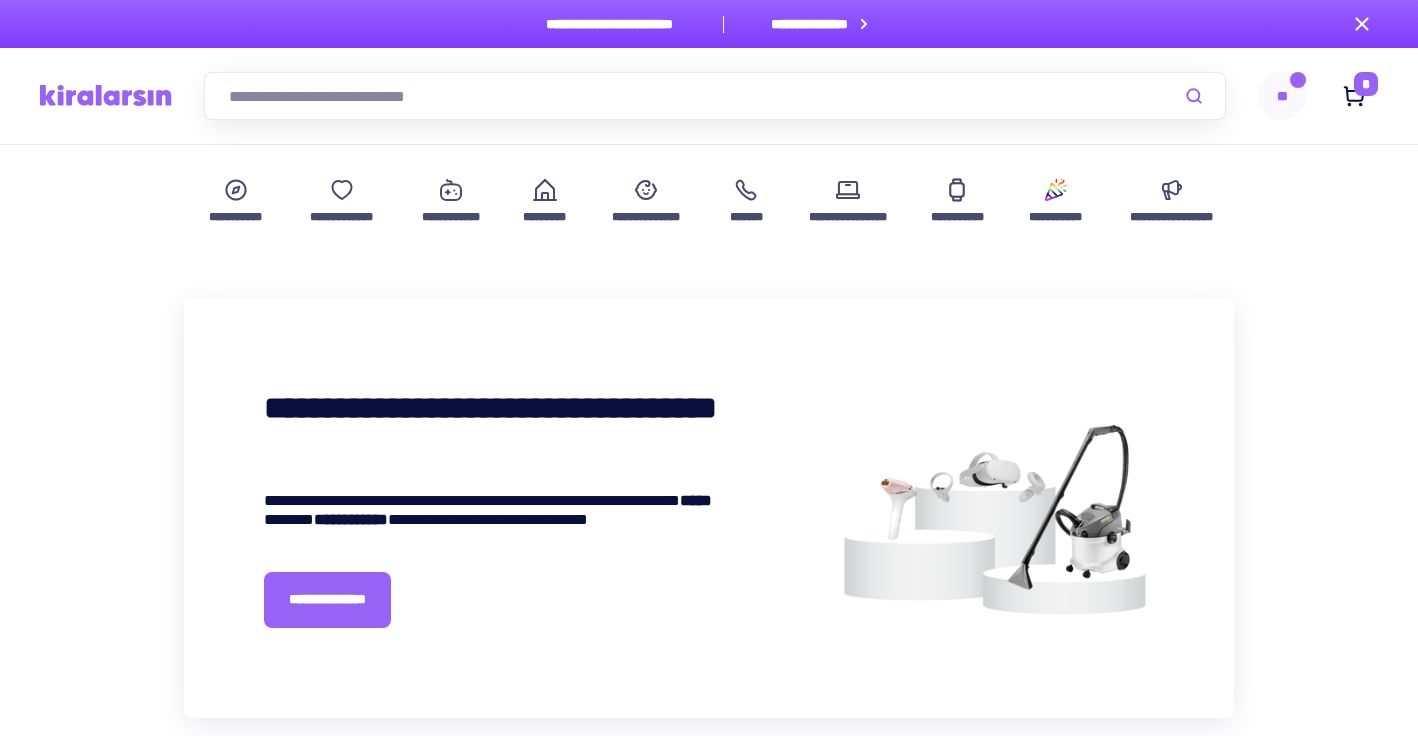 click at bounding box center [106, 95] 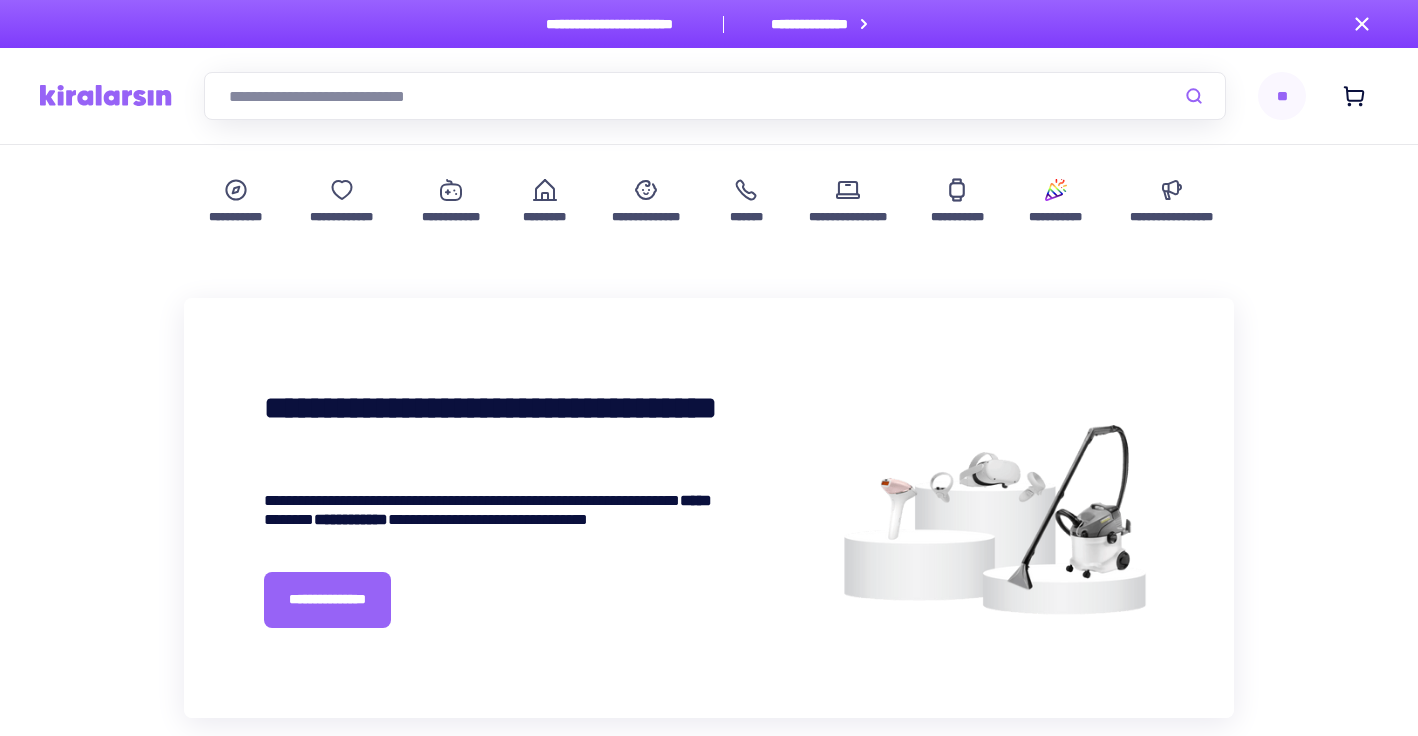 scroll, scrollTop: 0, scrollLeft: 0, axis: both 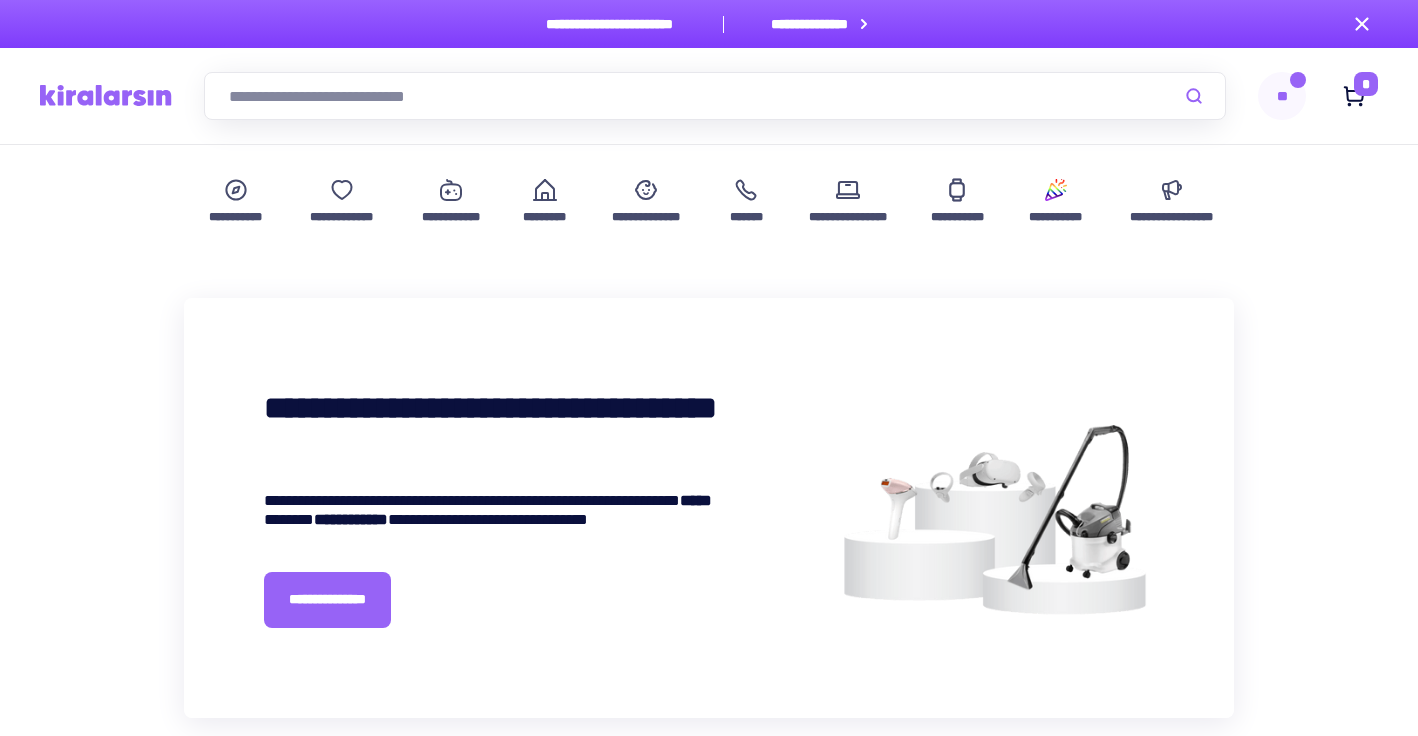 click at bounding box center (715, 96) 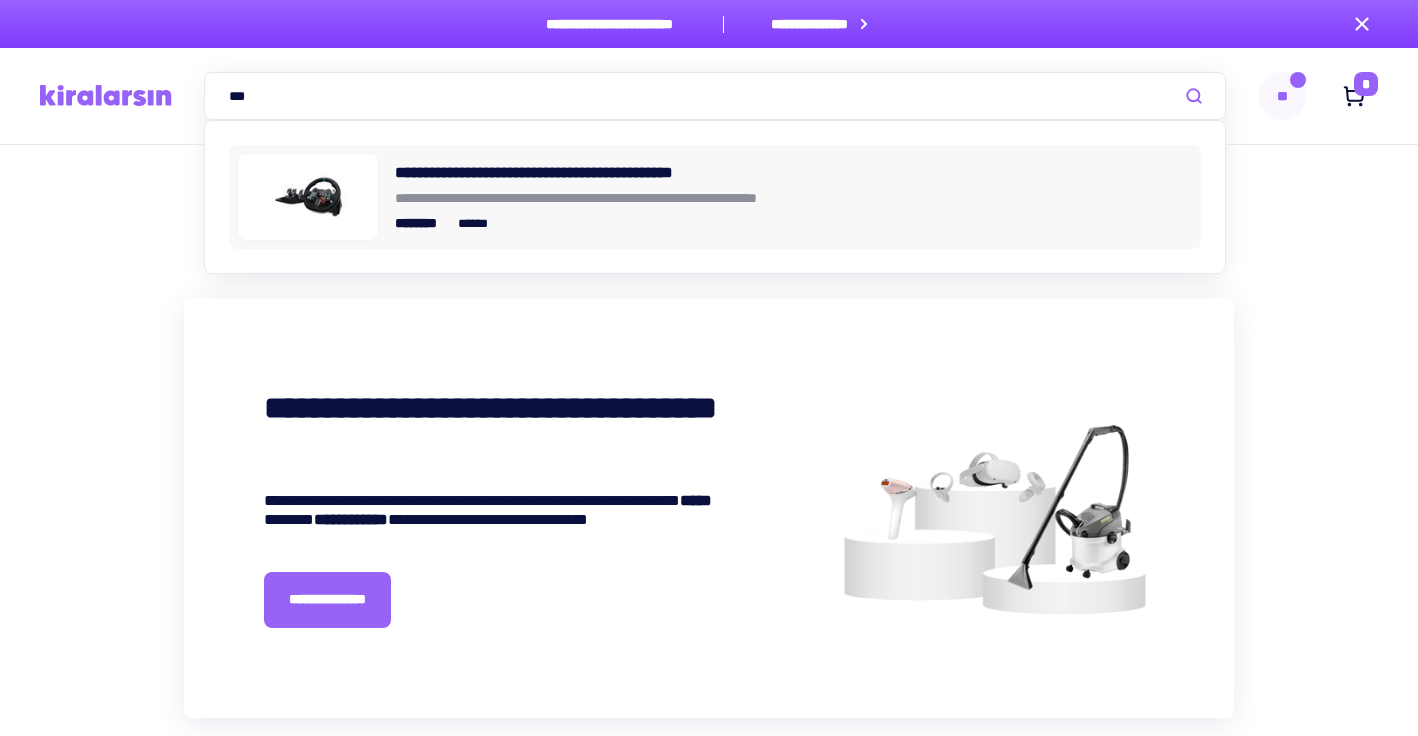click on "**********" at bounding box center [794, 197] 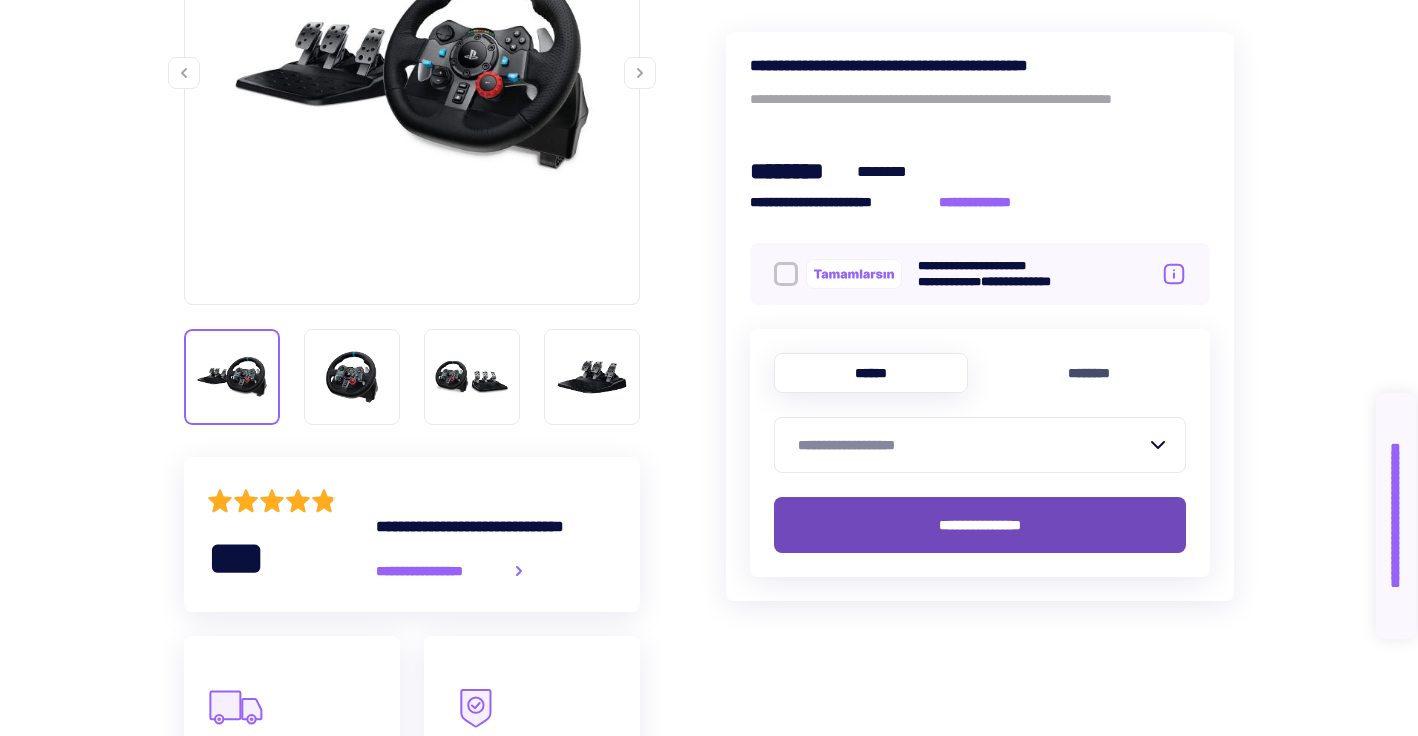 click on "**********" at bounding box center (980, 525) 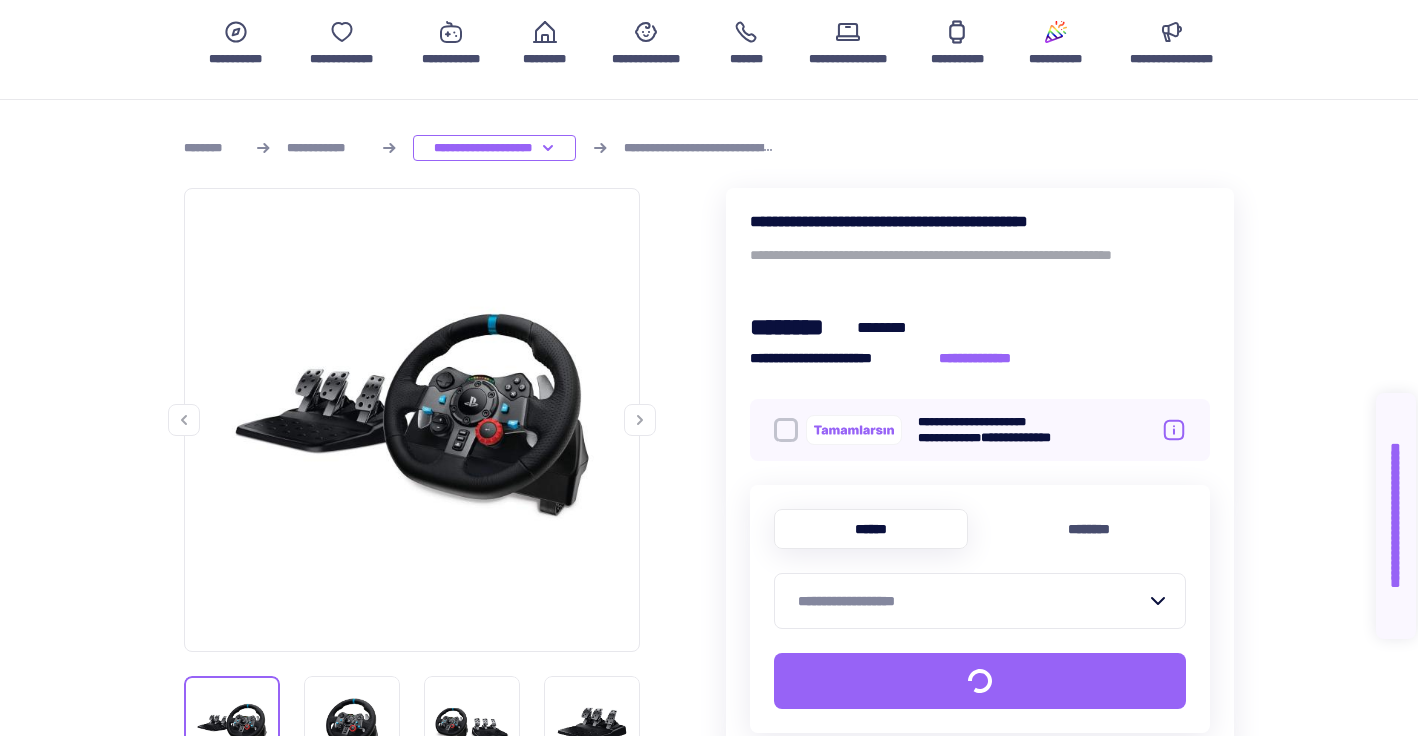 scroll, scrollTop: 0, scrollLeft: 0, axis: both 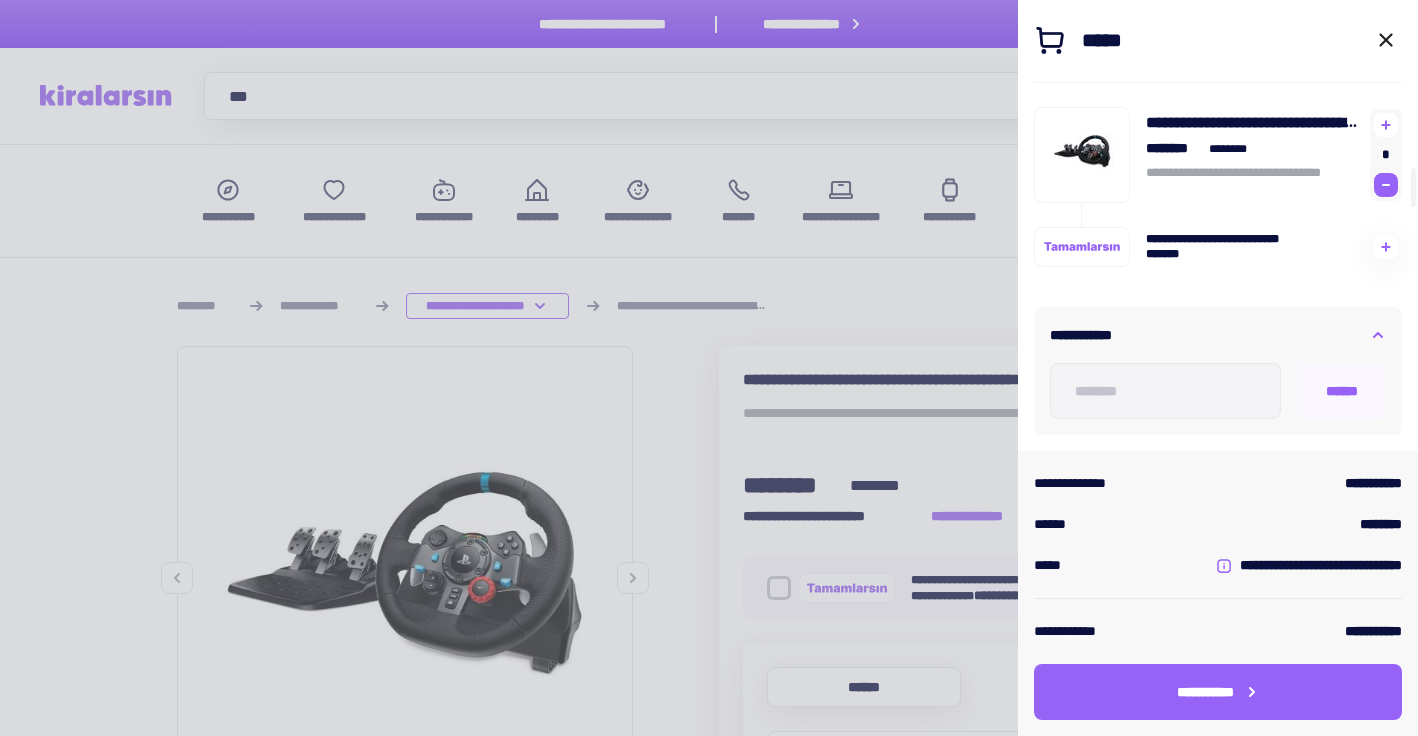 click 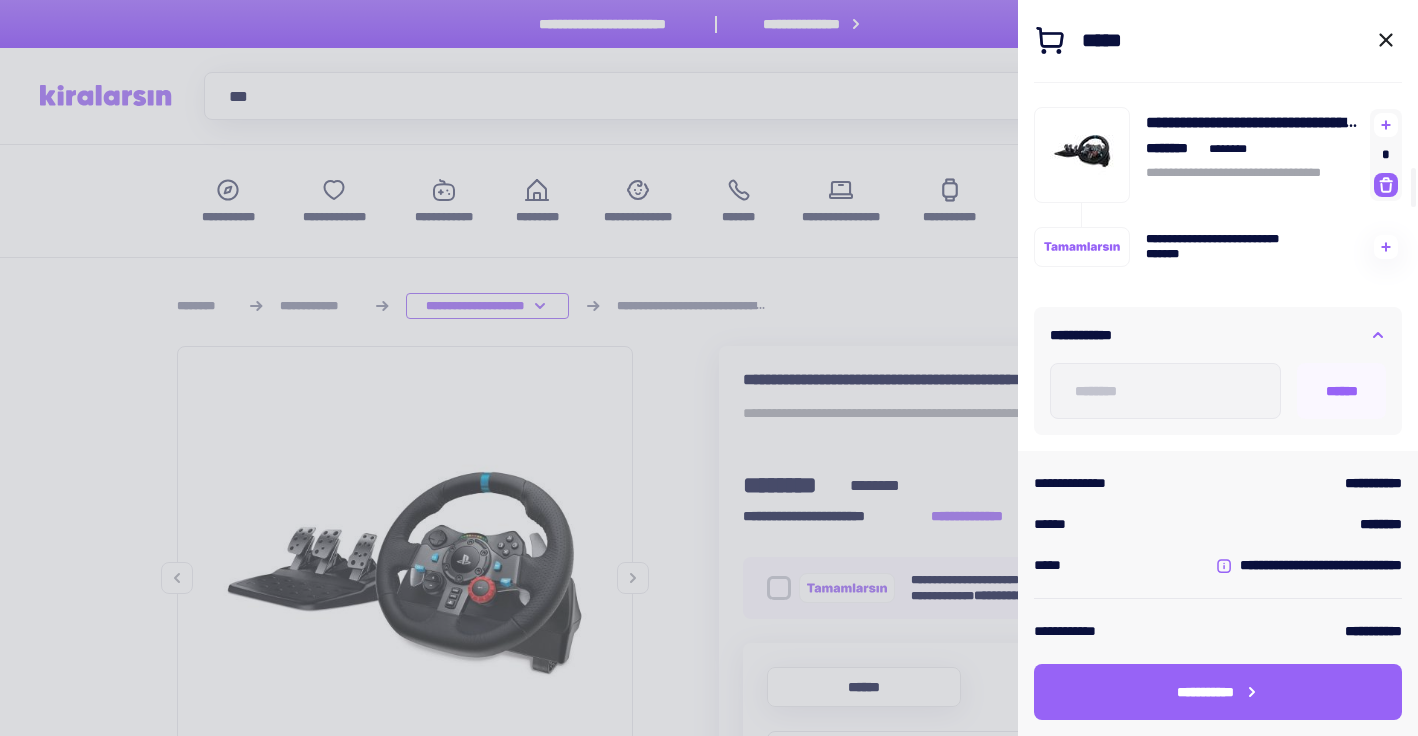 click at bounding box center [709, 368] 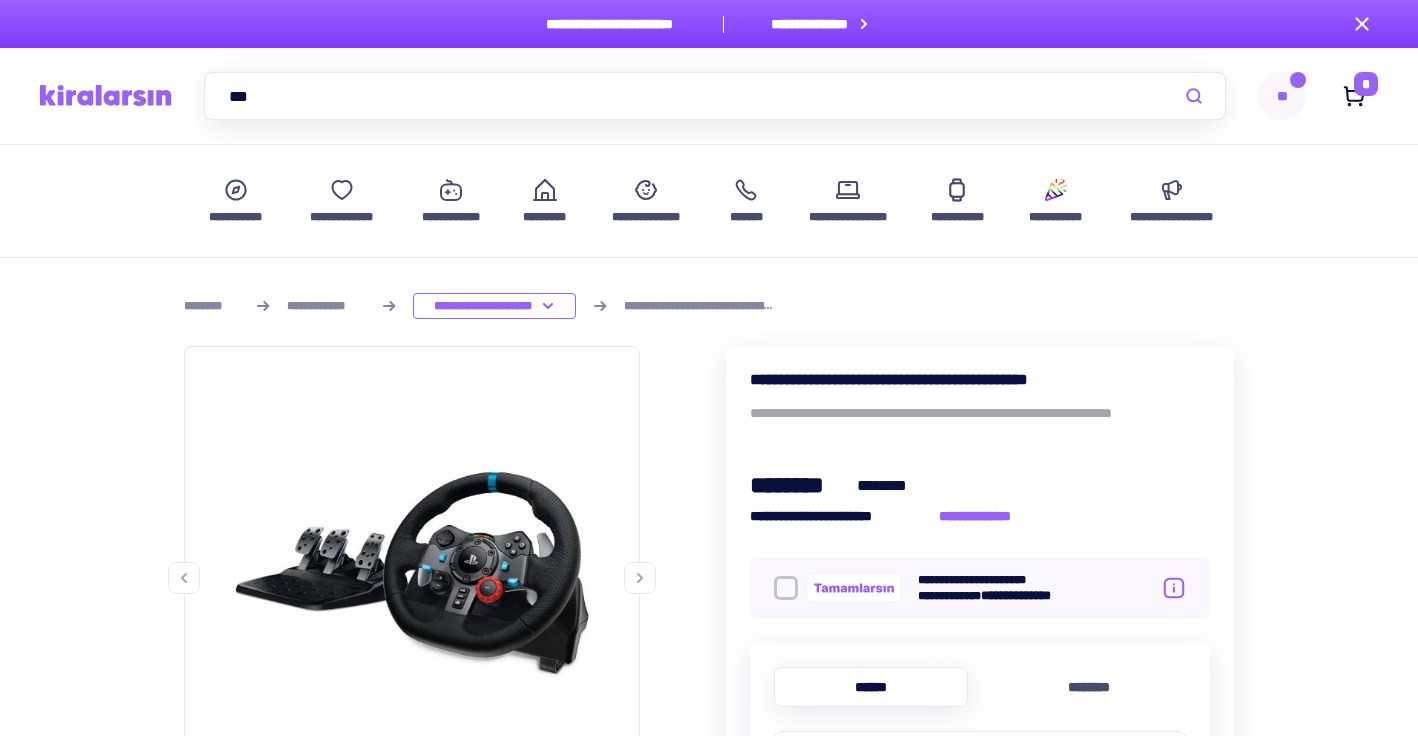 click on "***" at bounding box center (715, 96) 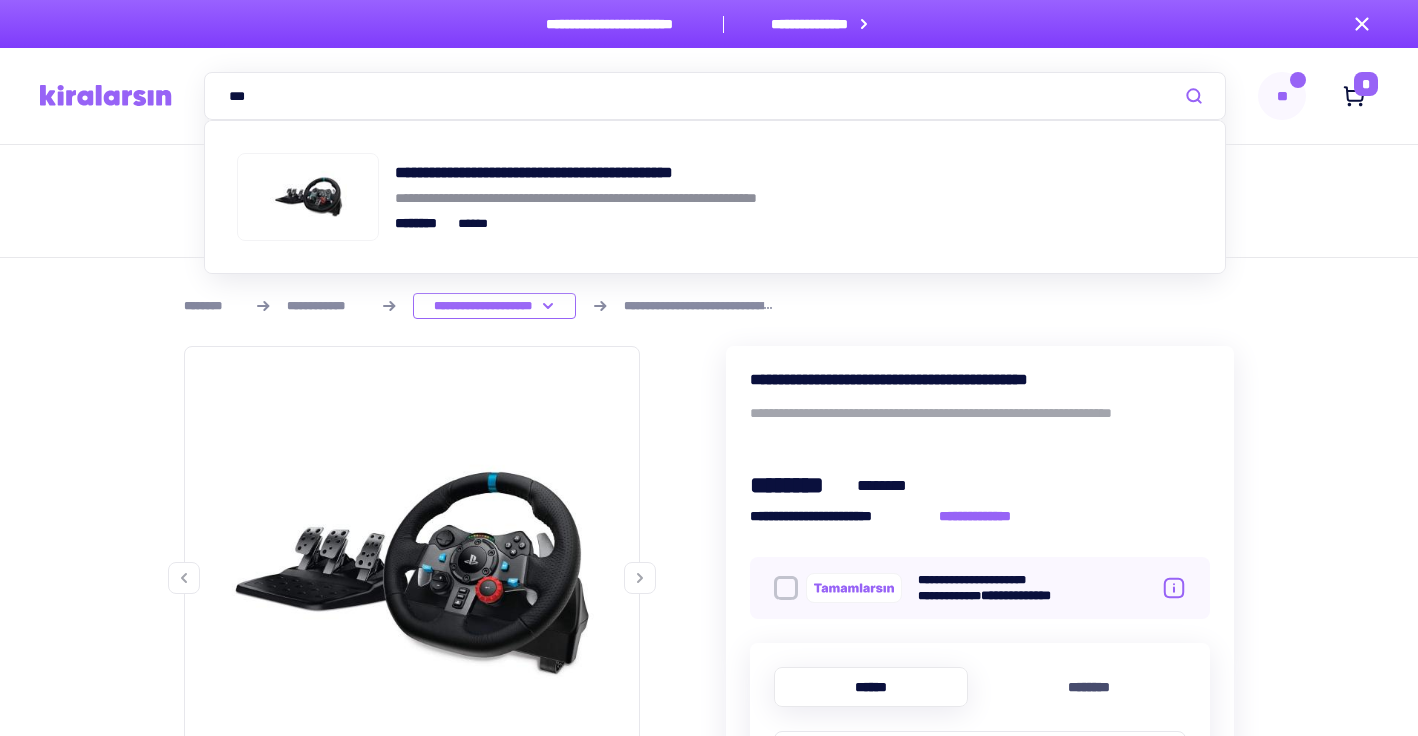 click on "***" at bounding box center [715, 96] 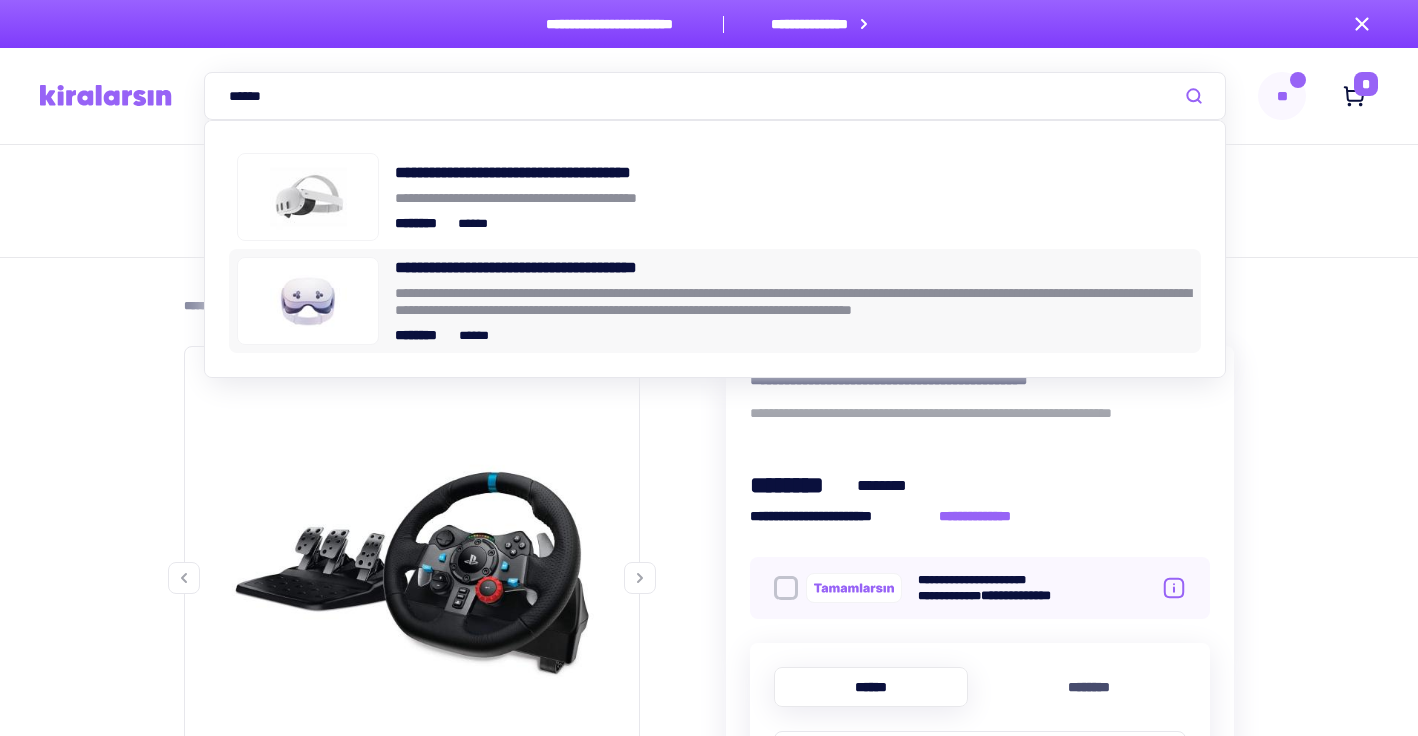 type on "******" 